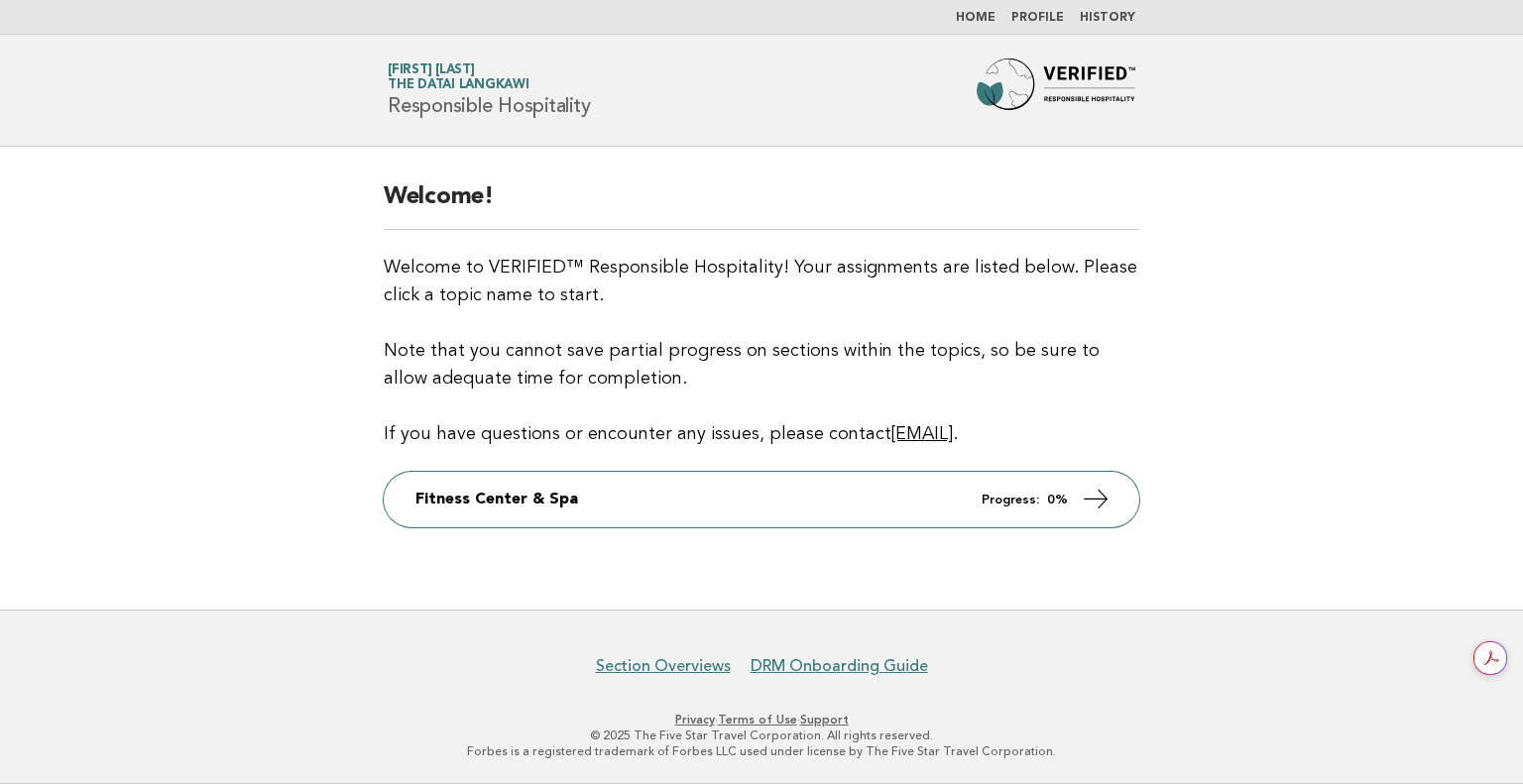 scroll, scrollTop: 0, scrollLeft: 0, axis: both 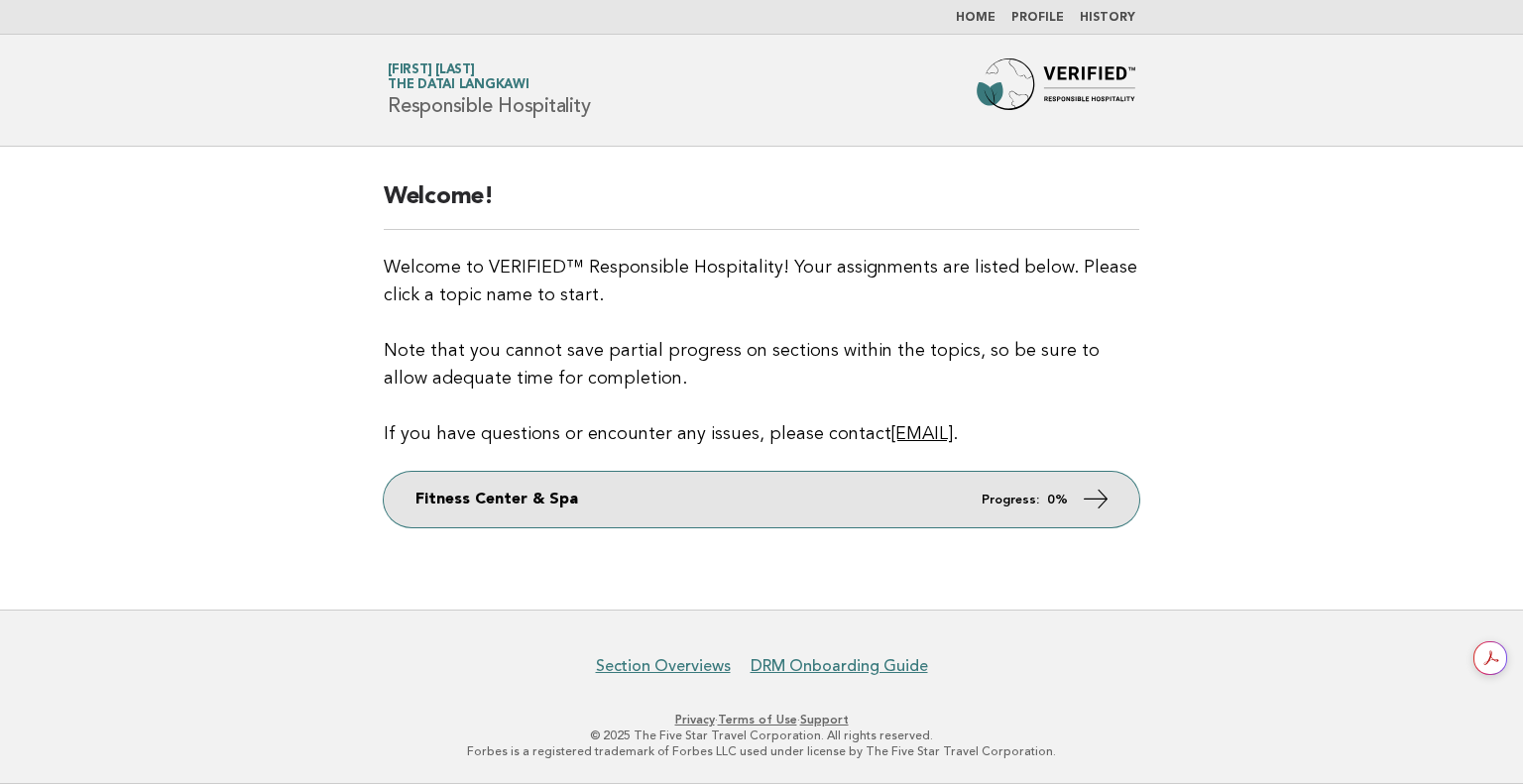 click on "Fitness Center & Spa
Progress:
0%" at bounding box center [762, 500] 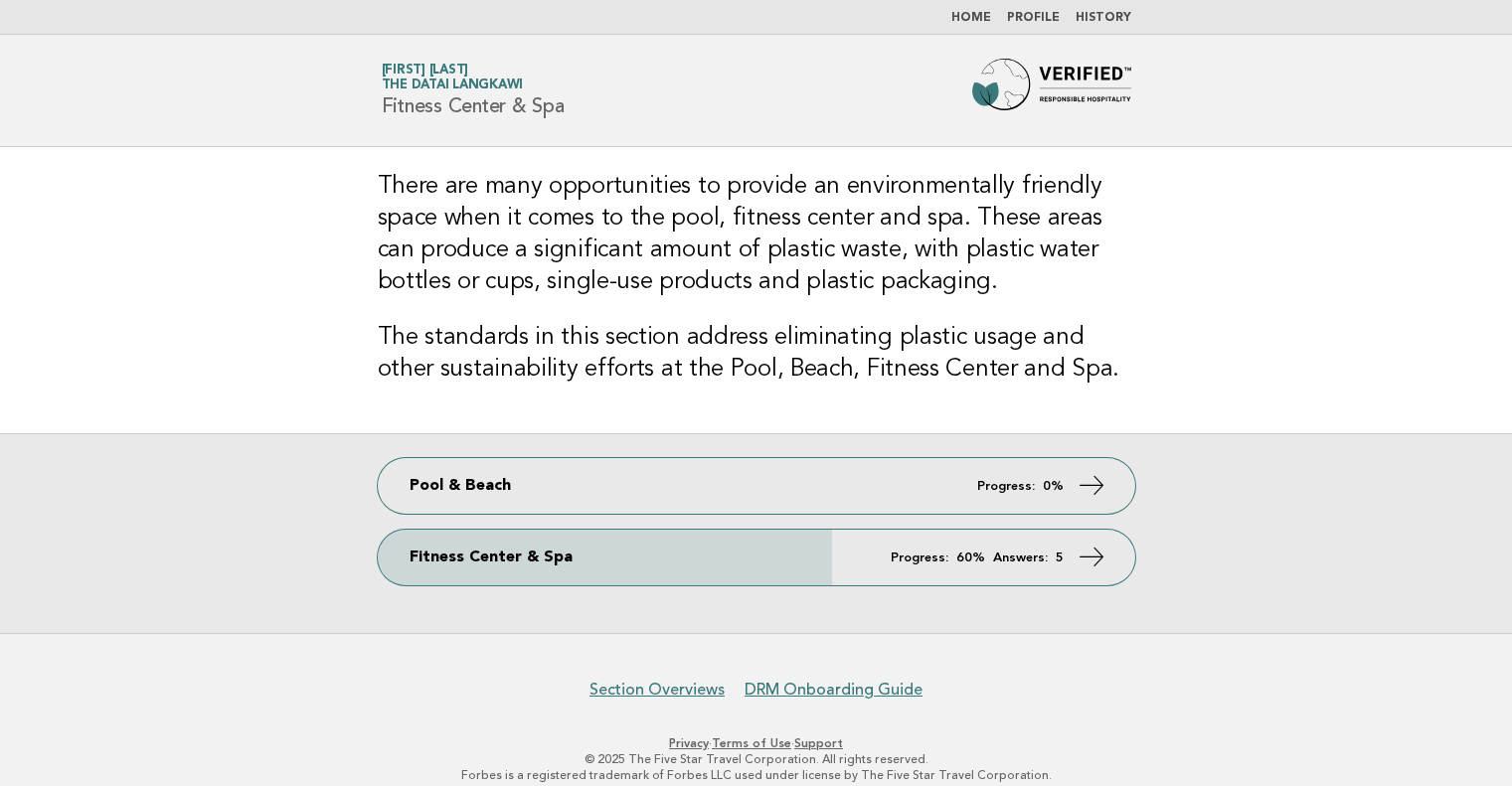 scroll, scrollTop: 0, scrollLeft: 0, axis: both 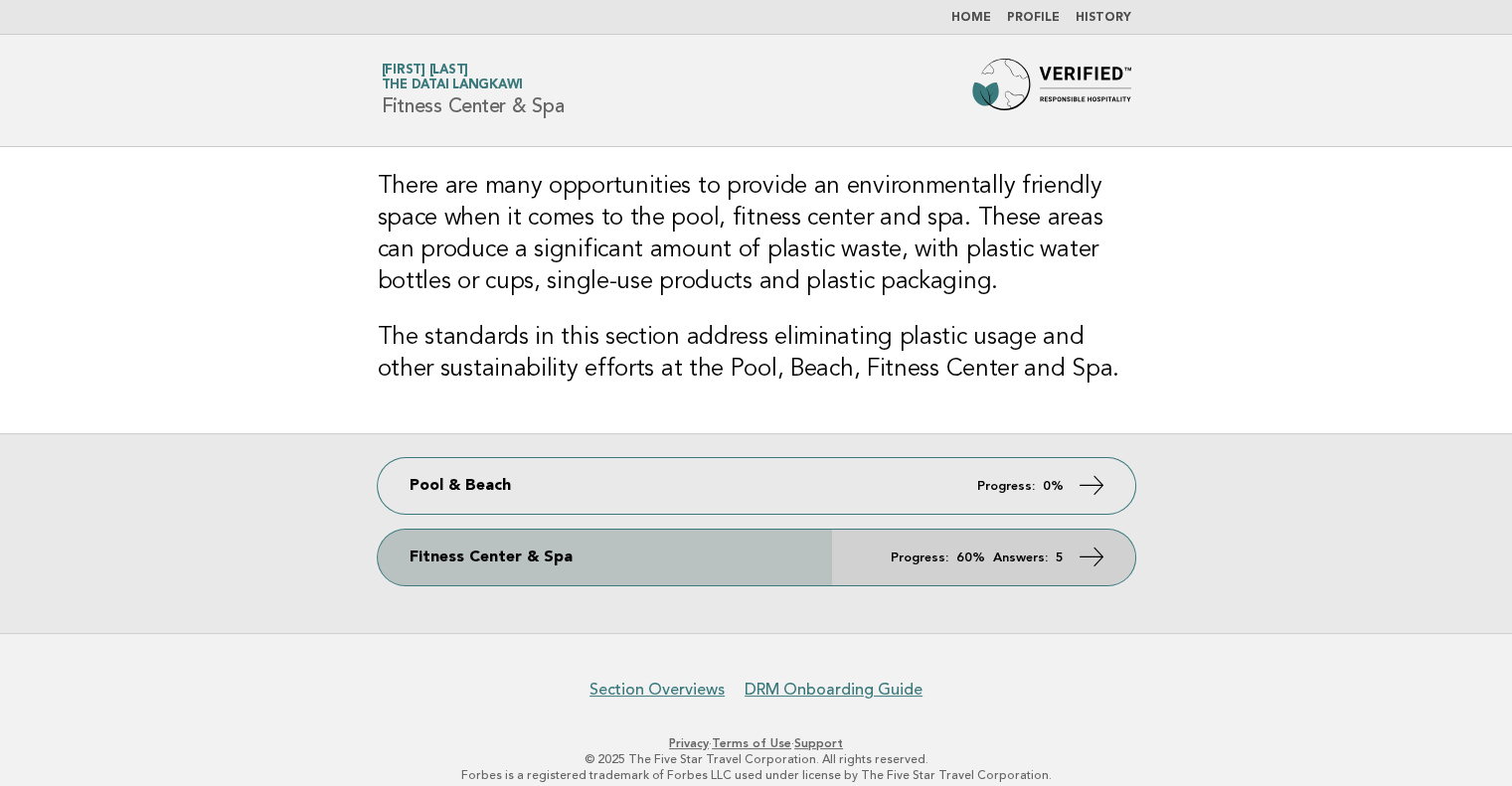 click on "Fitness Center & Spa
Progress:
60%
Answers:
5" at bounding box center (756, 557) 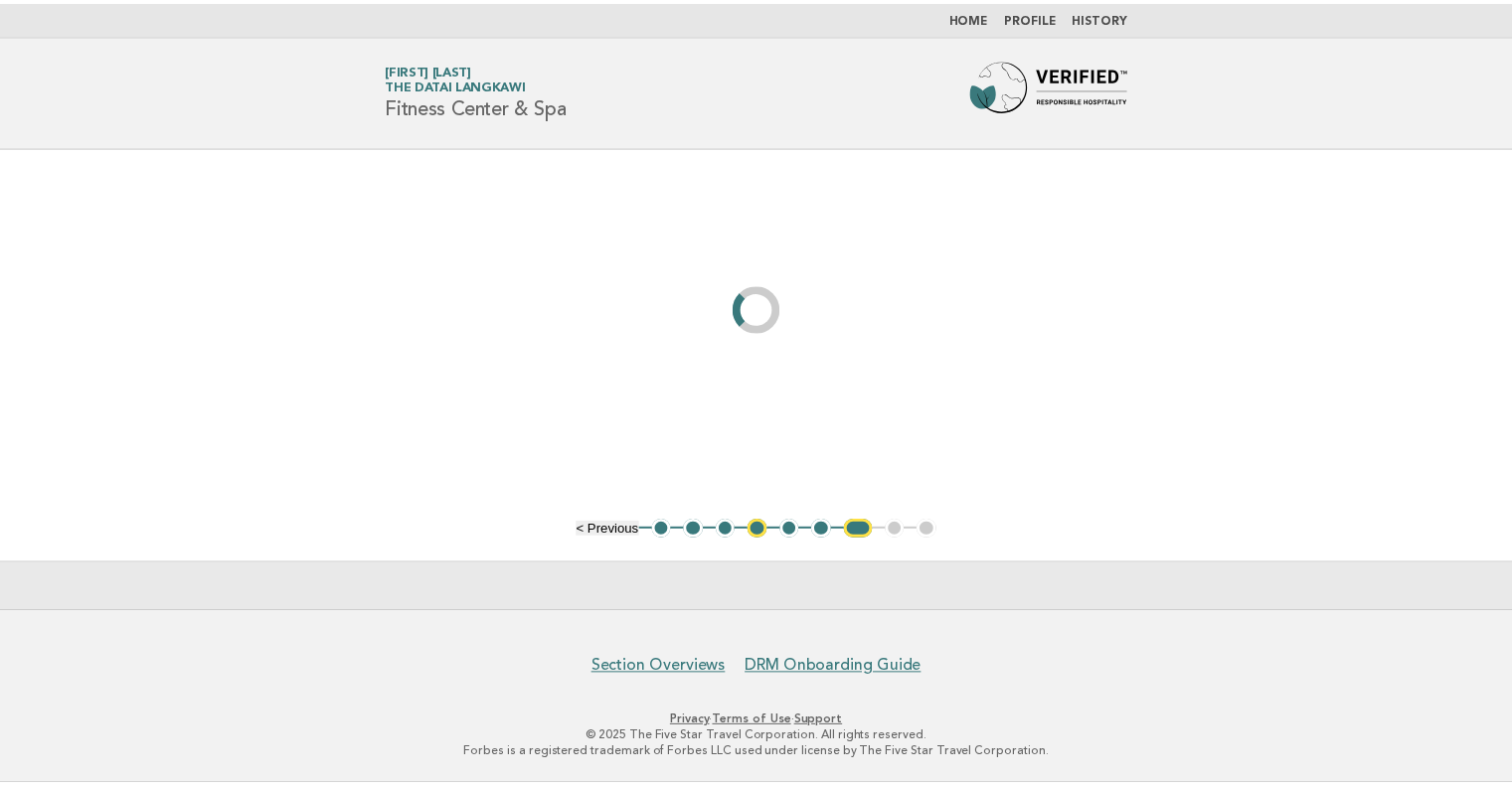 scroll, scrollTop: 0, scrollLeft: 0, axis: both 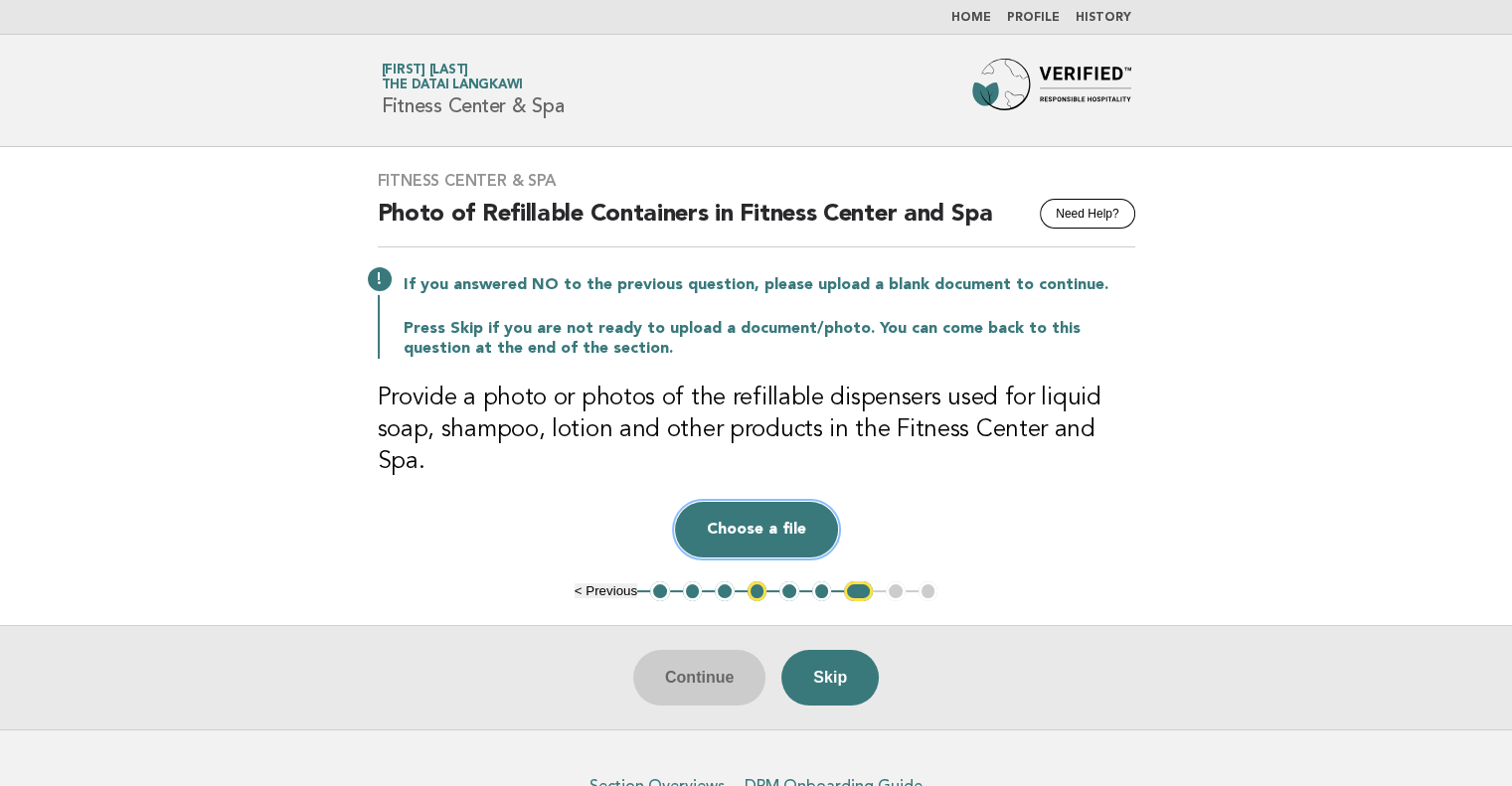 click on "Choose a file" at bounding box center [756, 530] 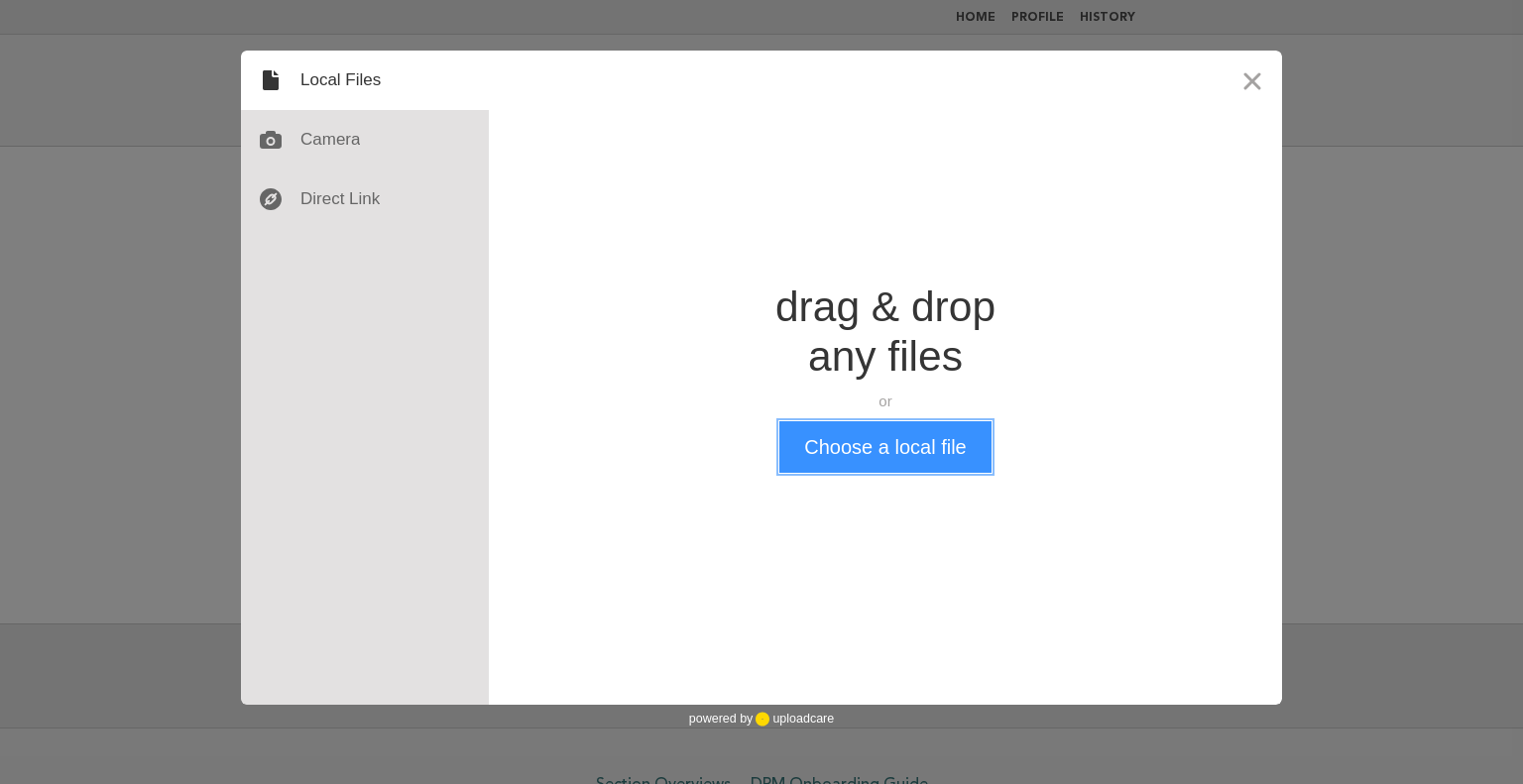 click on "Choose a local file" at bounding box center [884, 447] 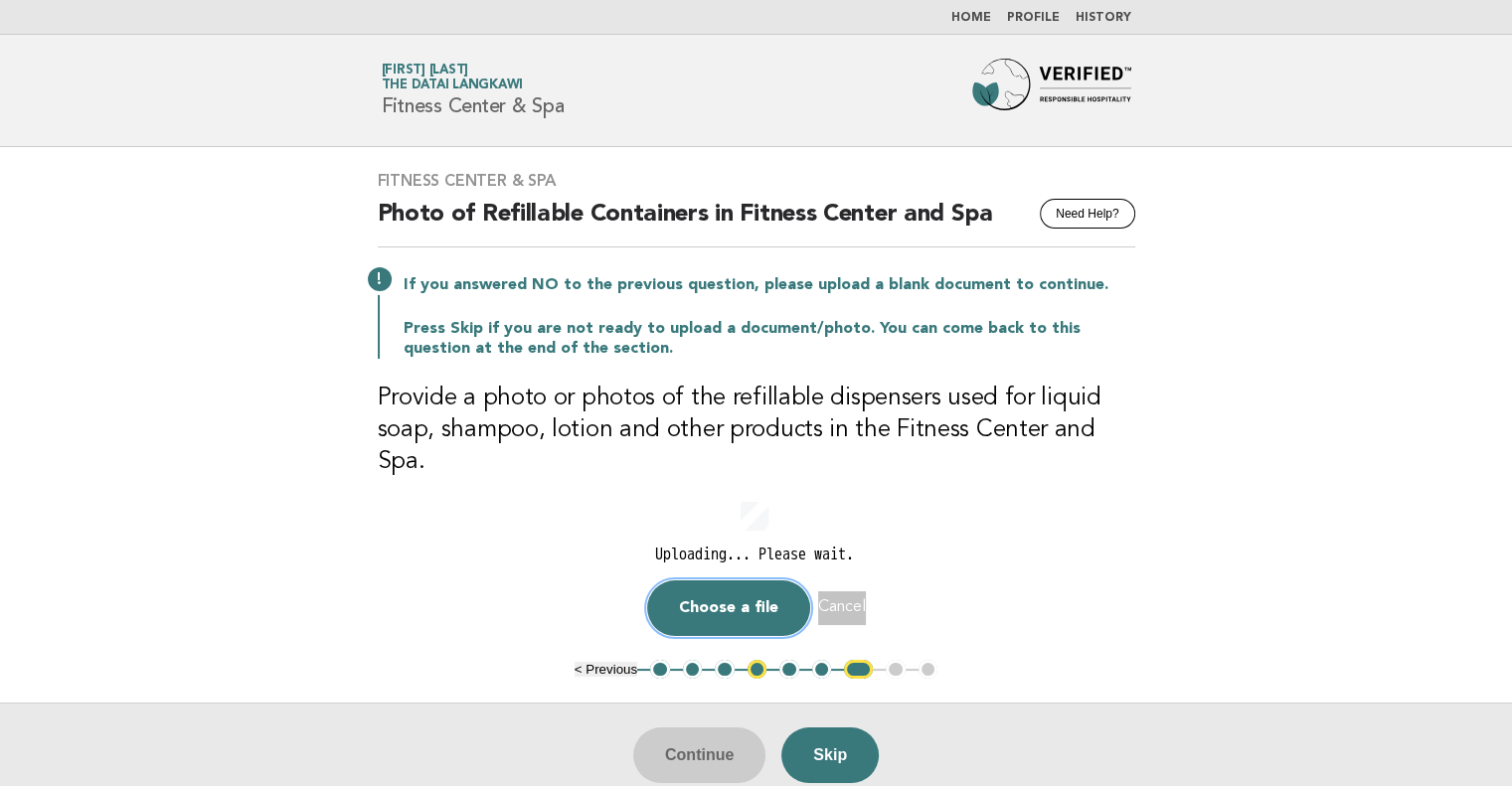 click on "Choose a file" at bounding box center (729, 608) 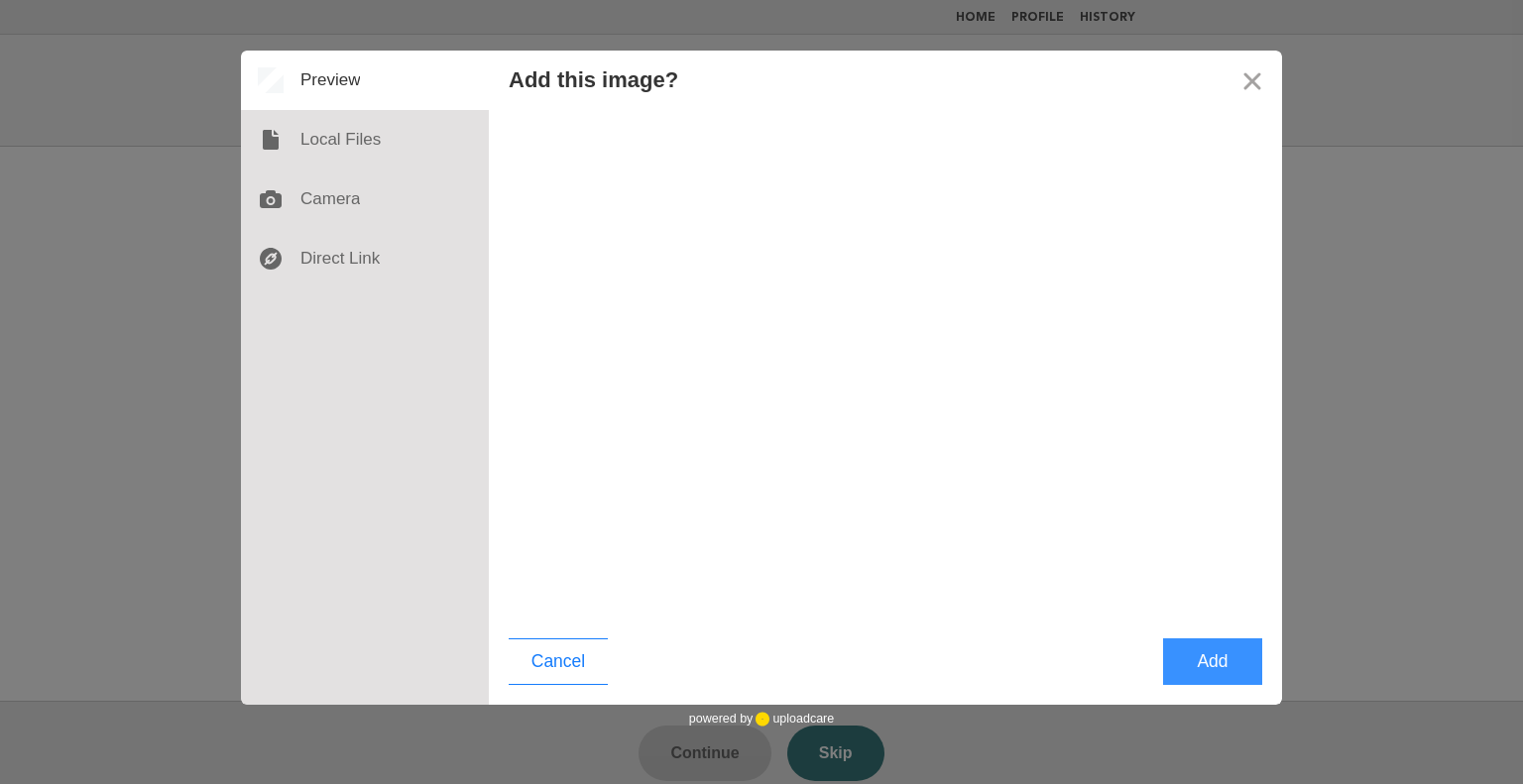 click on "Add" at bounding box center (1213, 661) 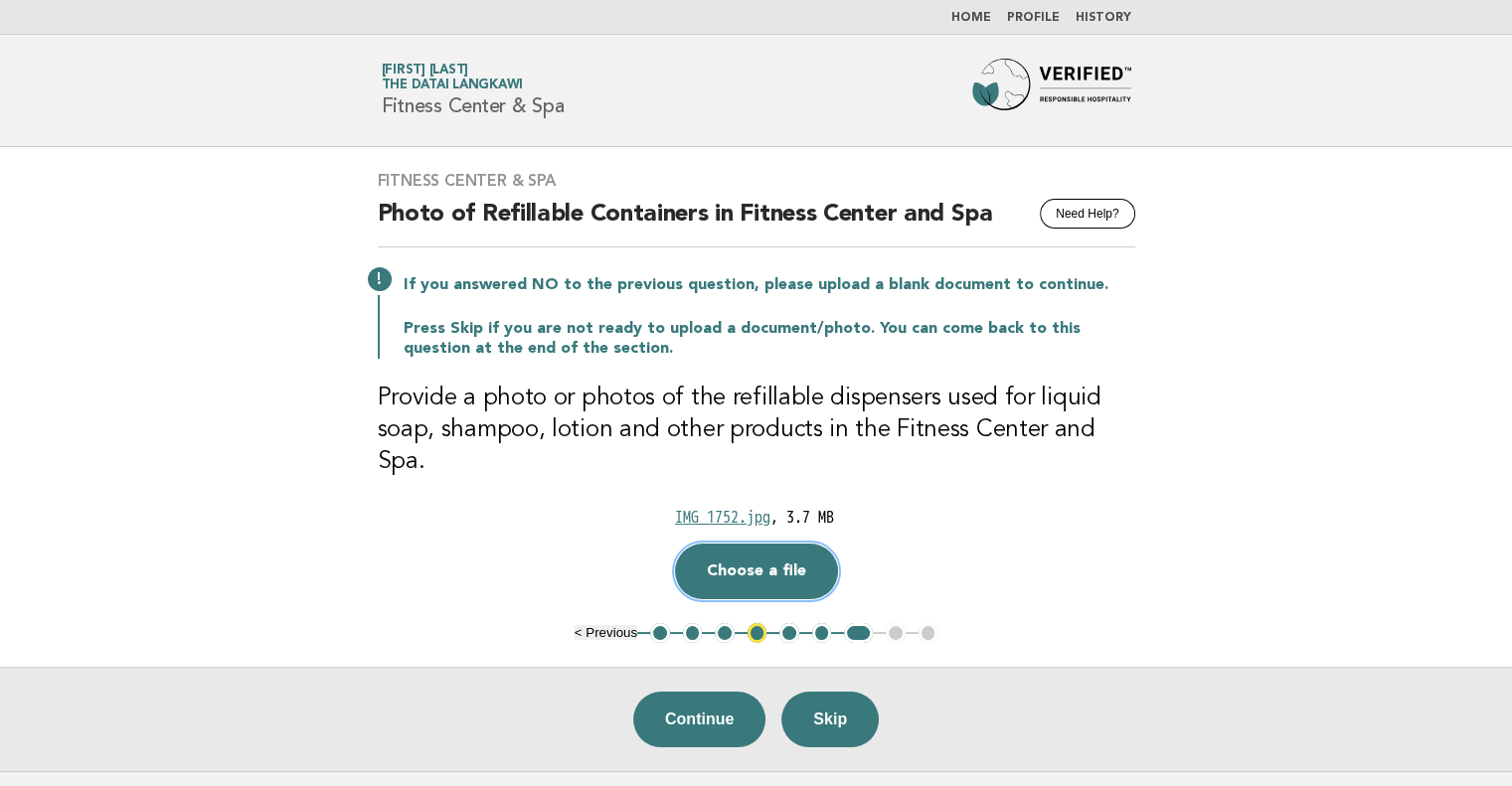 click on "Choose a file" at bounding box center [756, 571] 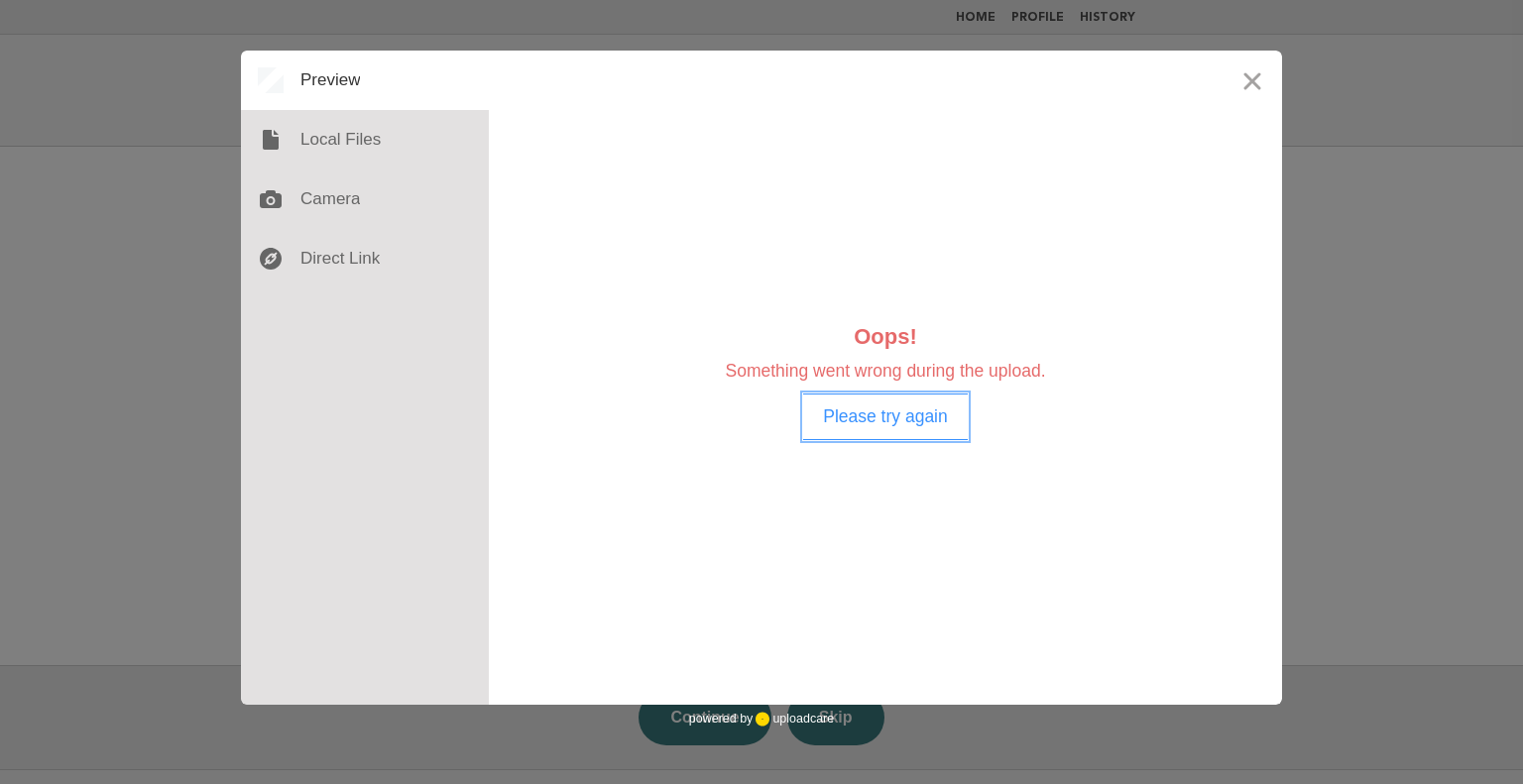 click on "Please try again" at bounding box center [885, 416] 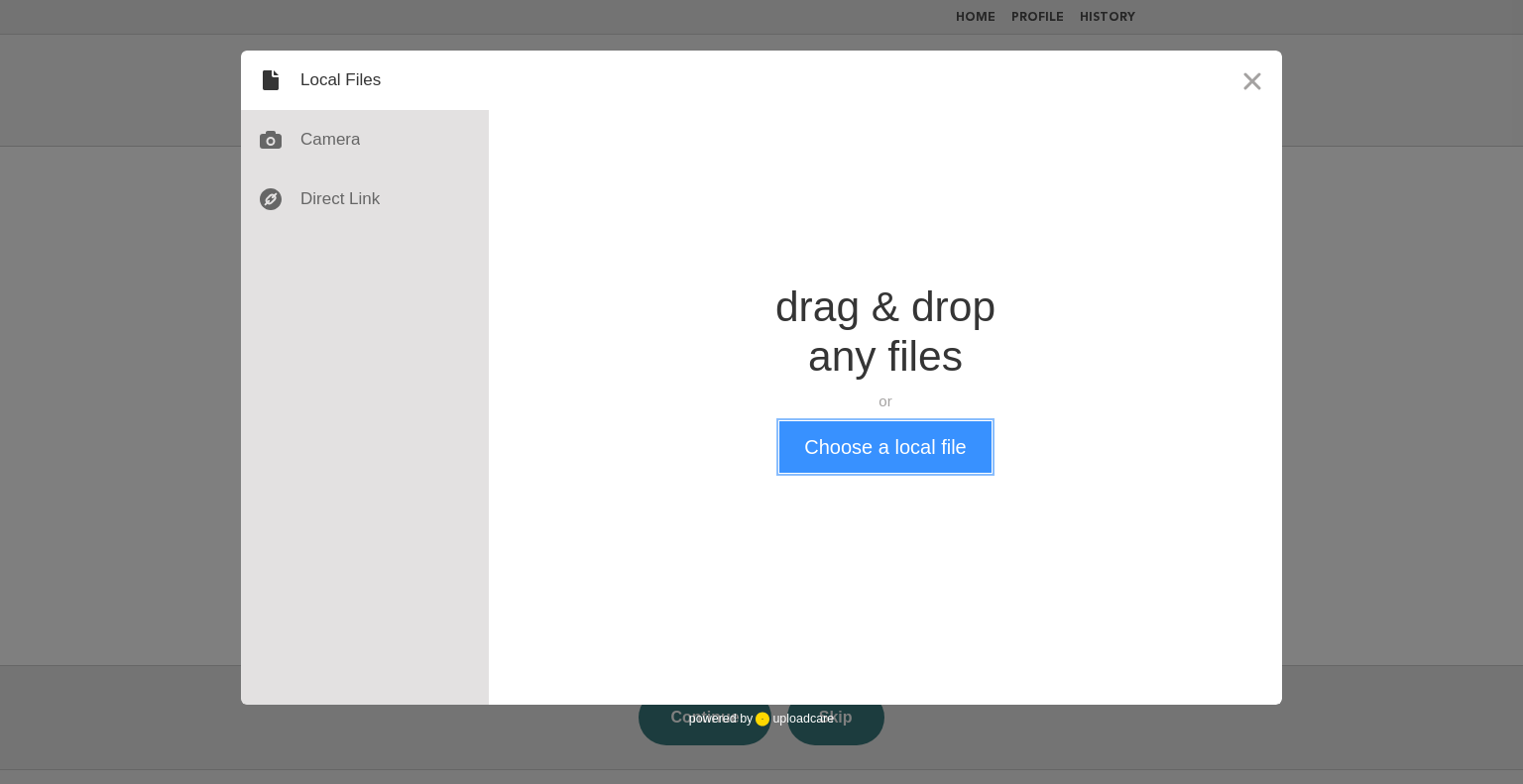 click on "Choose a local file" at bounding box center (884, 447) 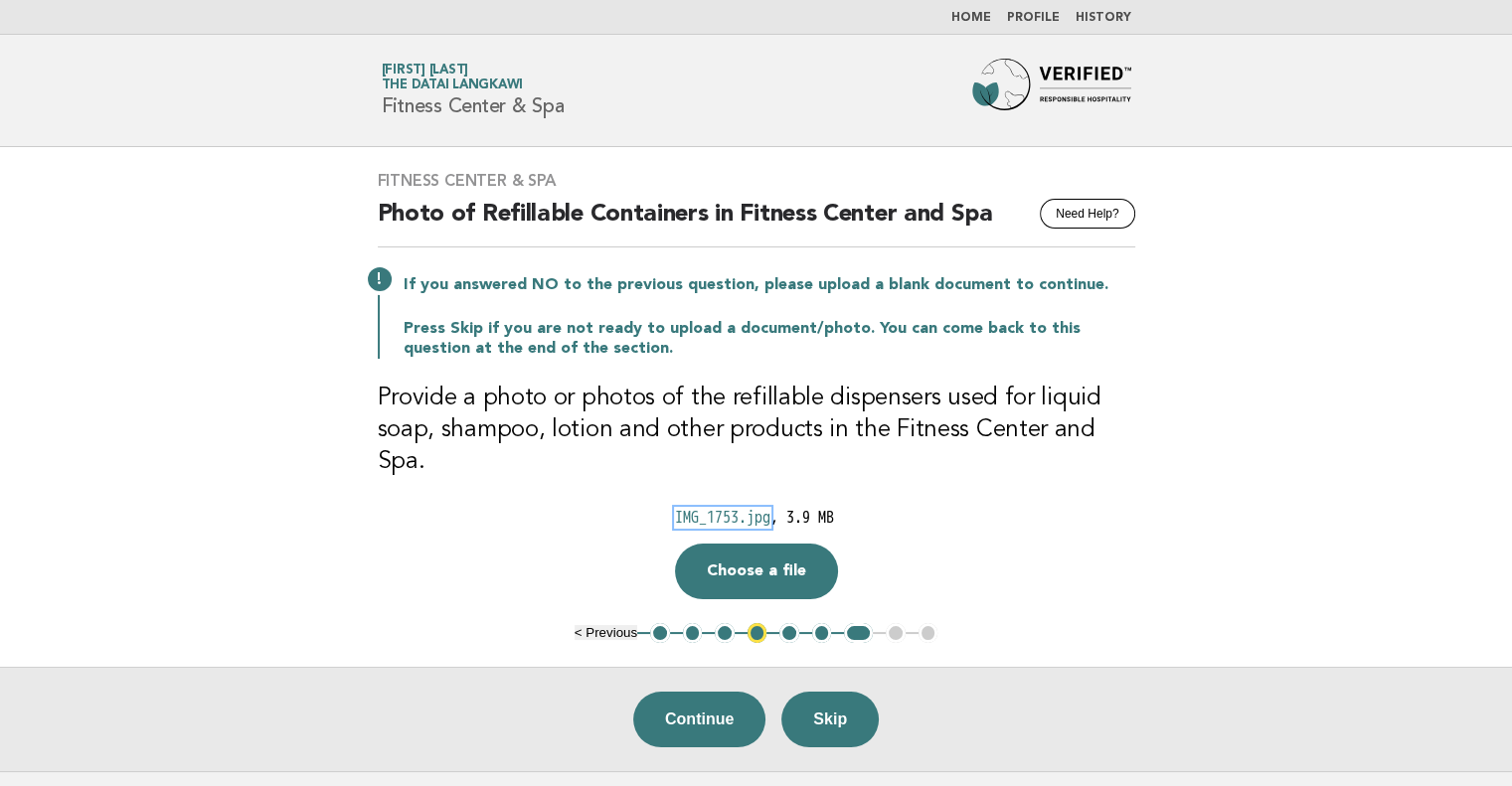 click on "IMG_1753.jpg" at bounding box center (723, 518) 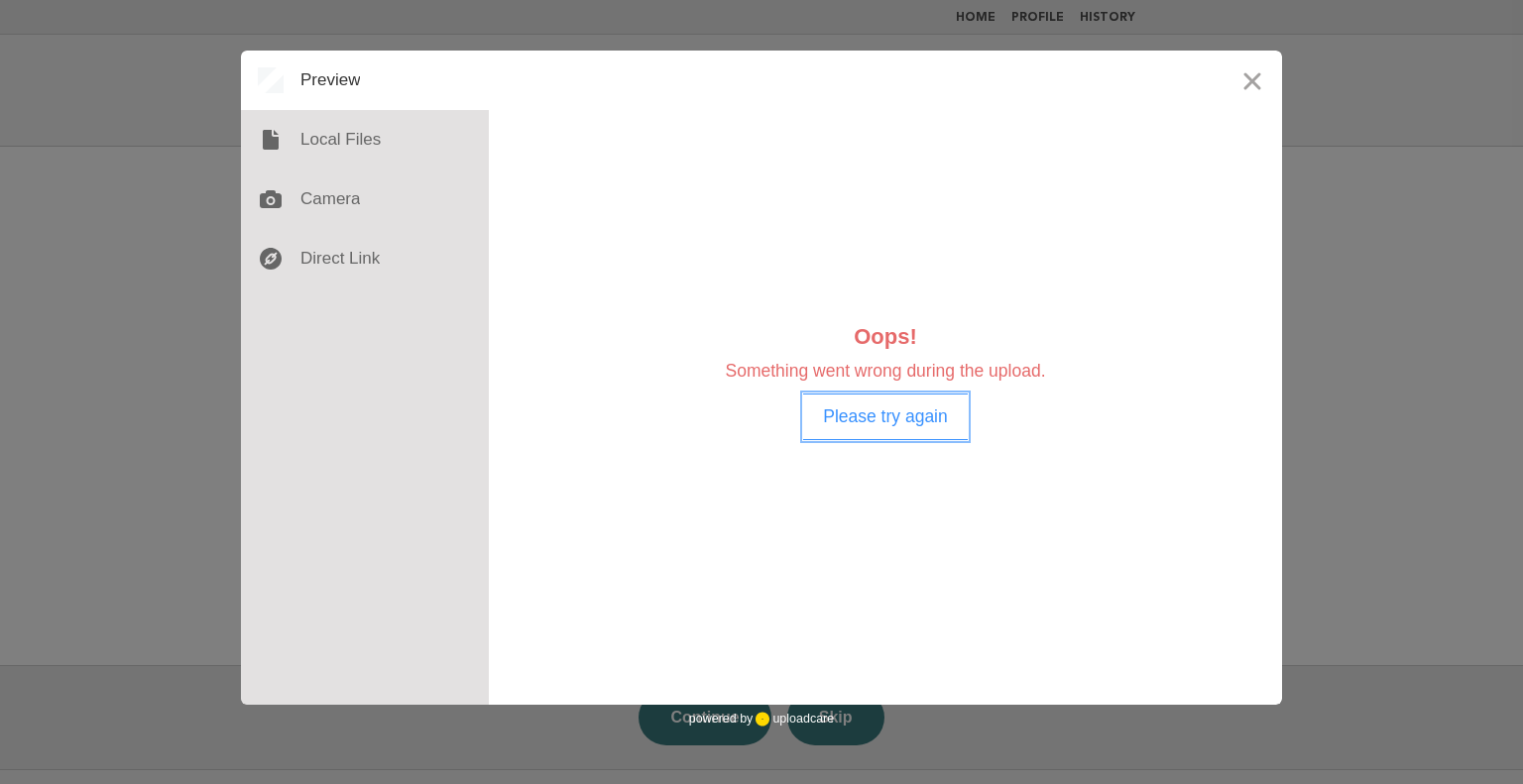 click on "Please try again" at bounding box center [885, 416] 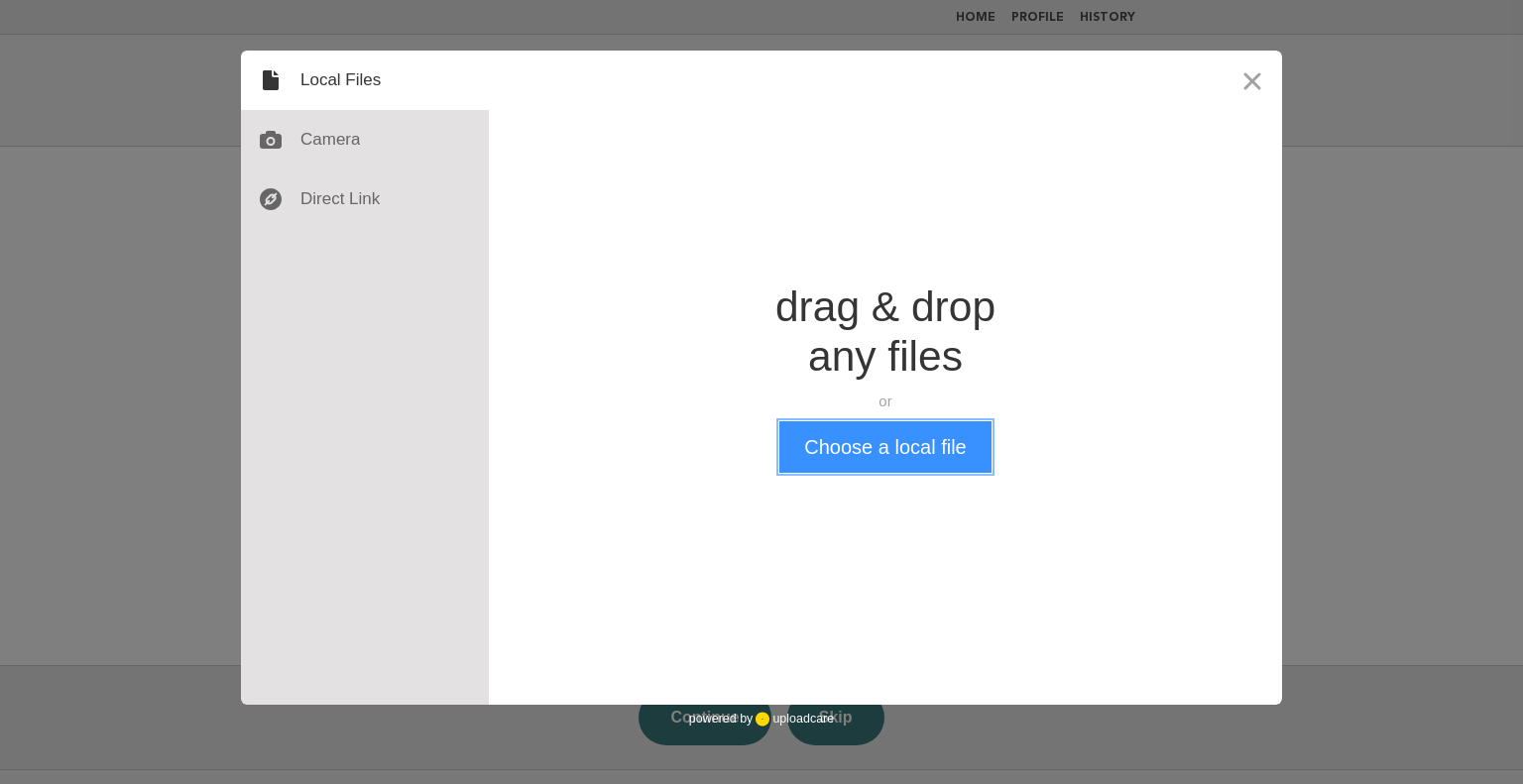 click on "Choose a local file" at bounding box center [884, 447] 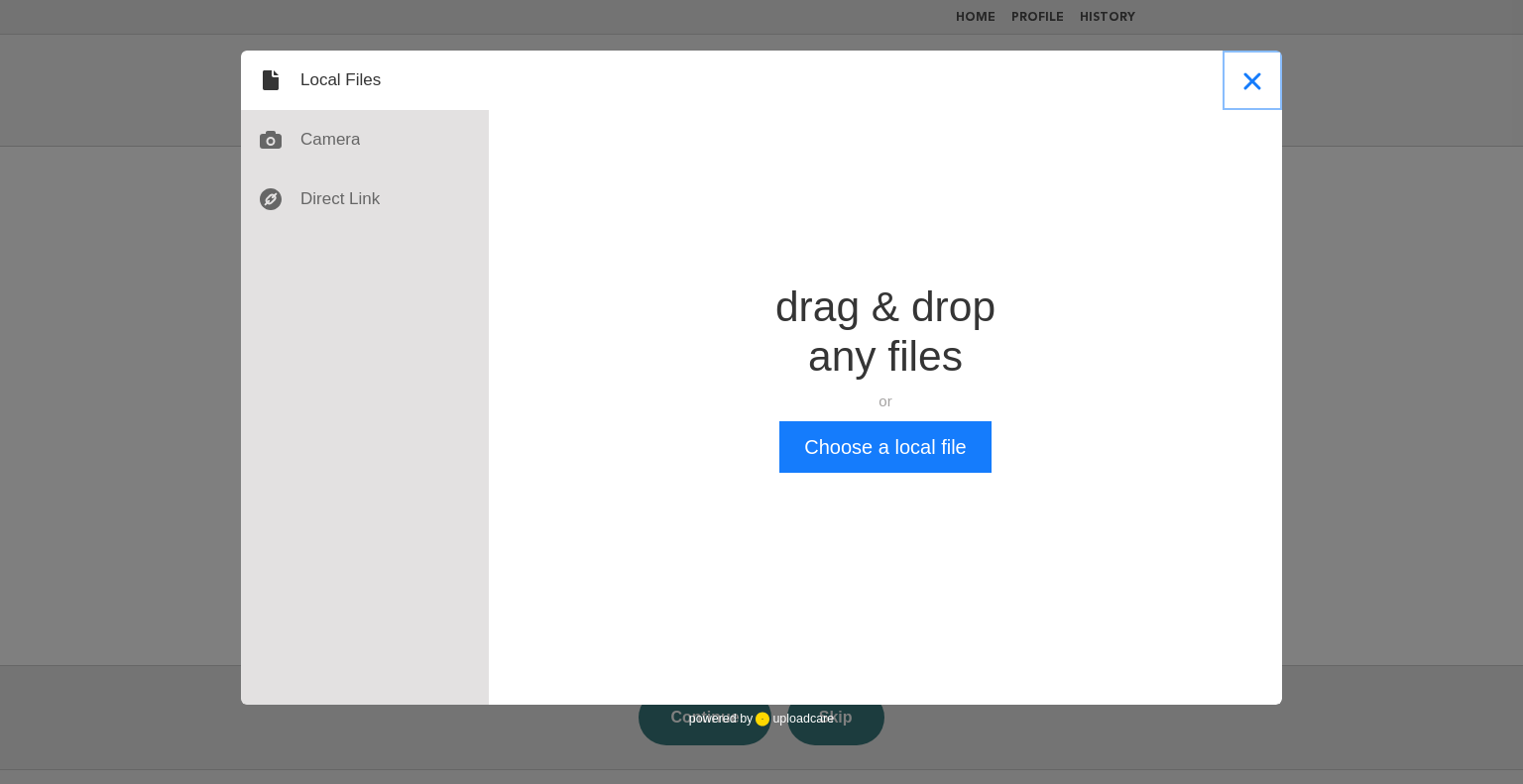 click at bounding box center (1252, 80) 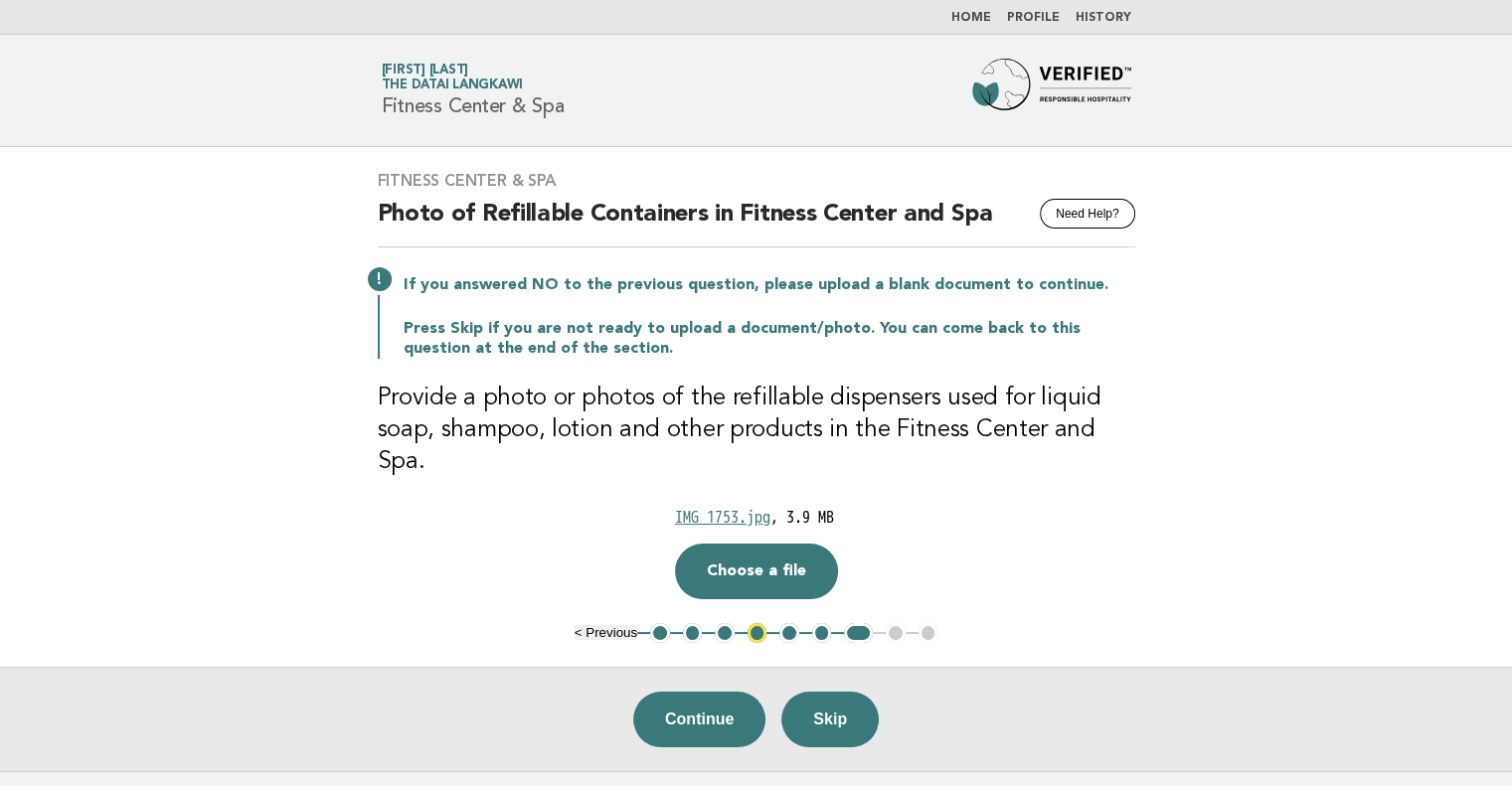 click on "Drop a file here IMG_1753.jpg , 3.9 MB Choose a file Cancel Remove" at bounding box center (756, 550) 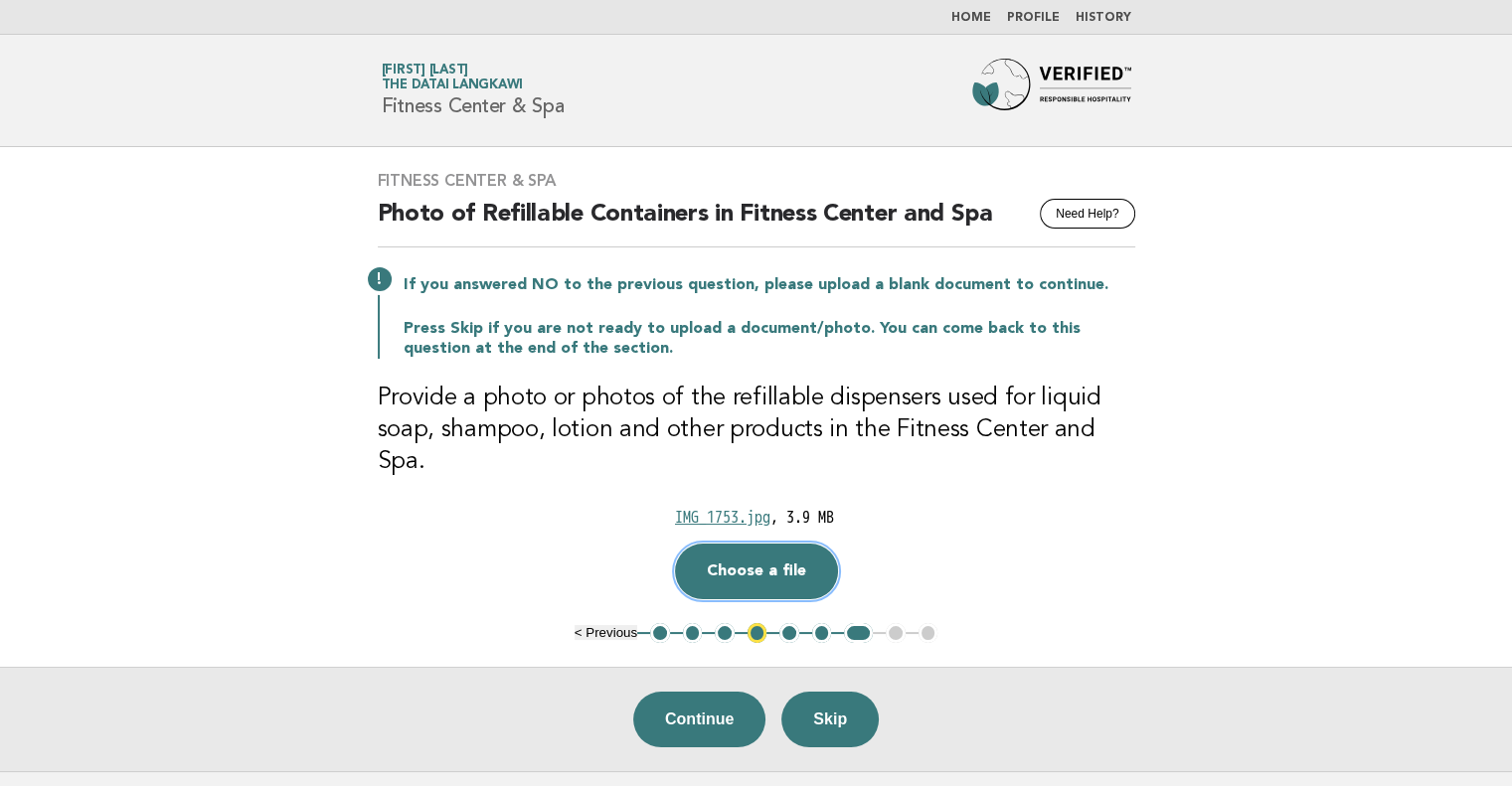 click on "Choose a file" at bounding box center (756, 571) 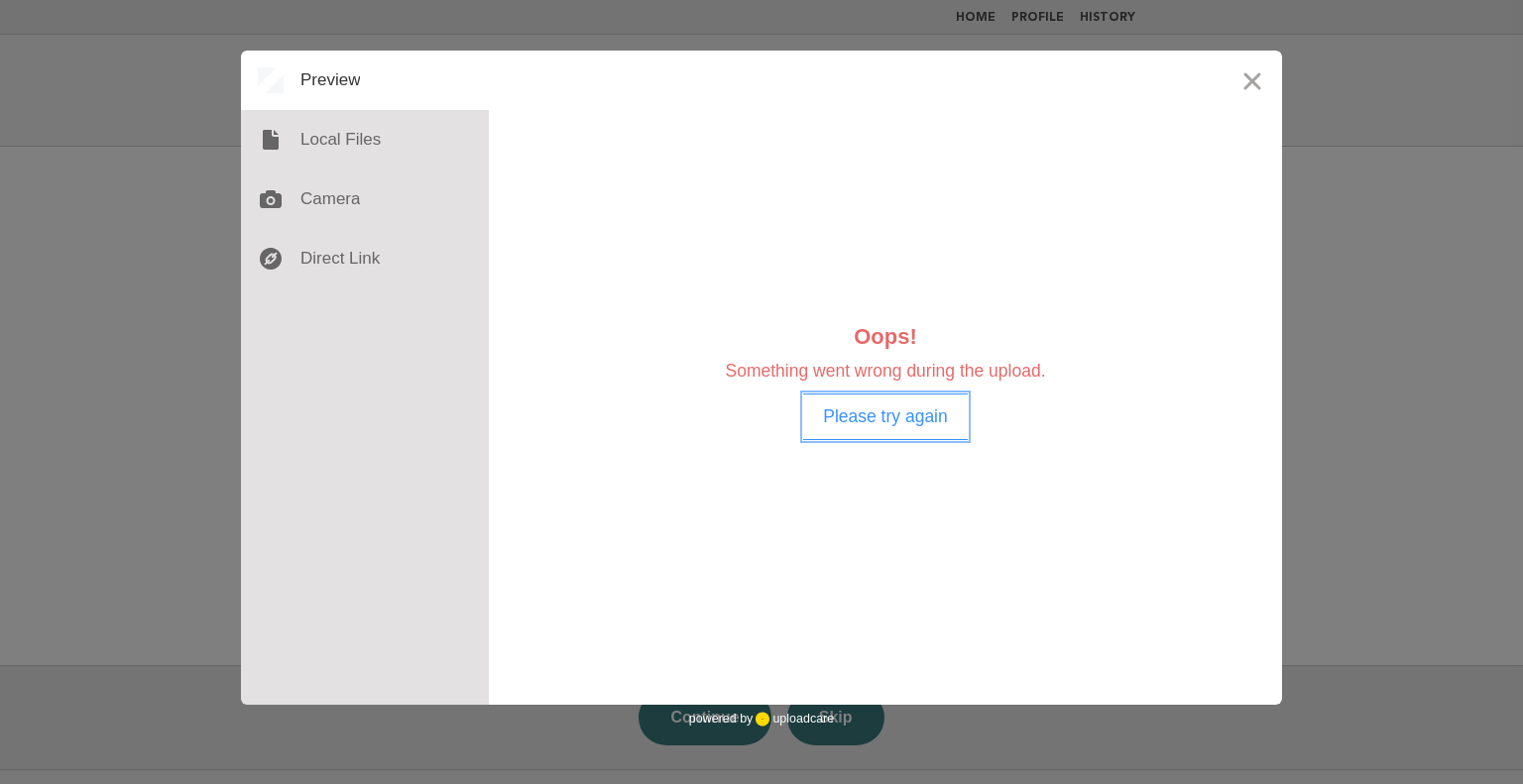 click on "Please try again" at bounding box center (885, 416) 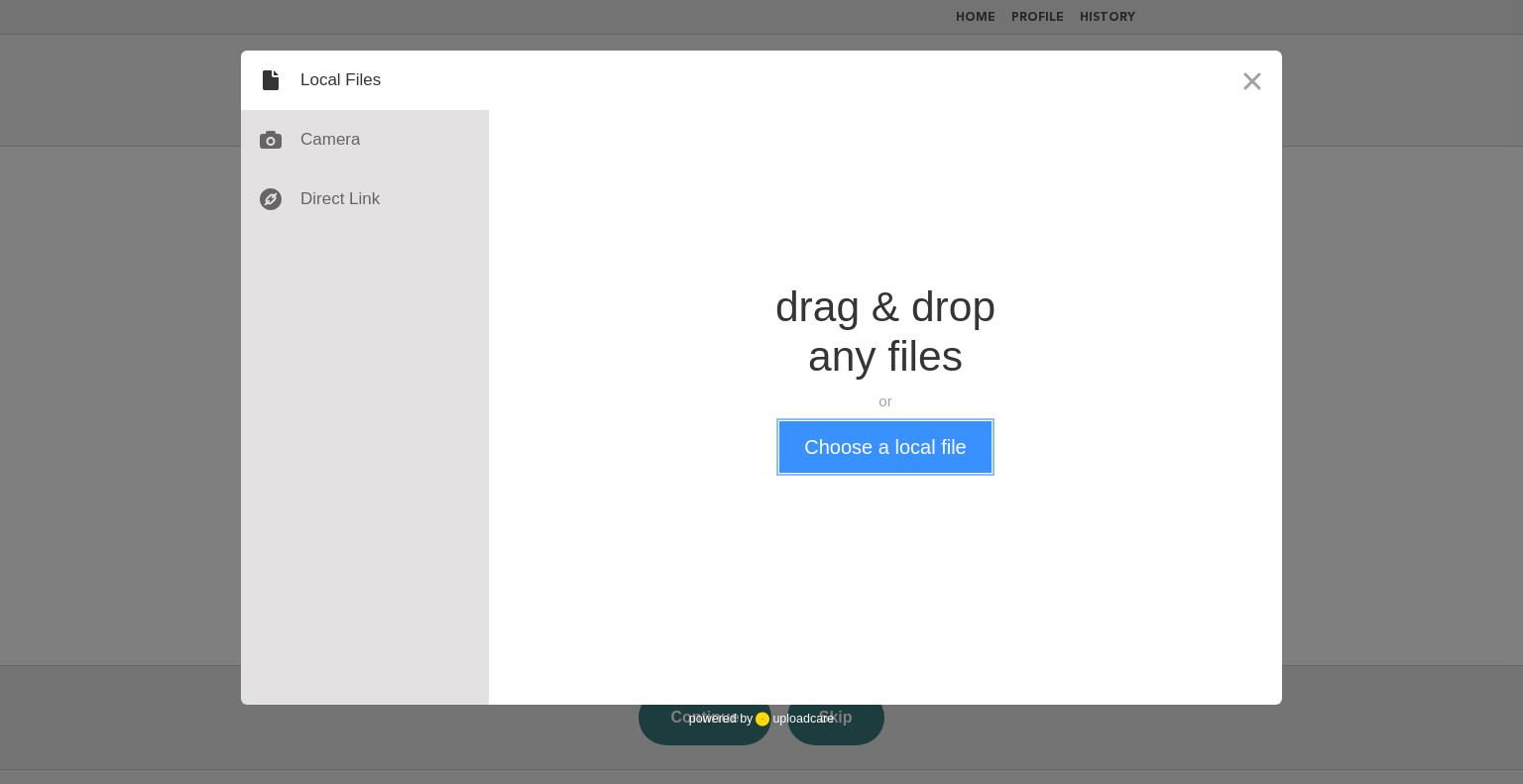 click on "Choose a local file" at bounding box center [884, 447] 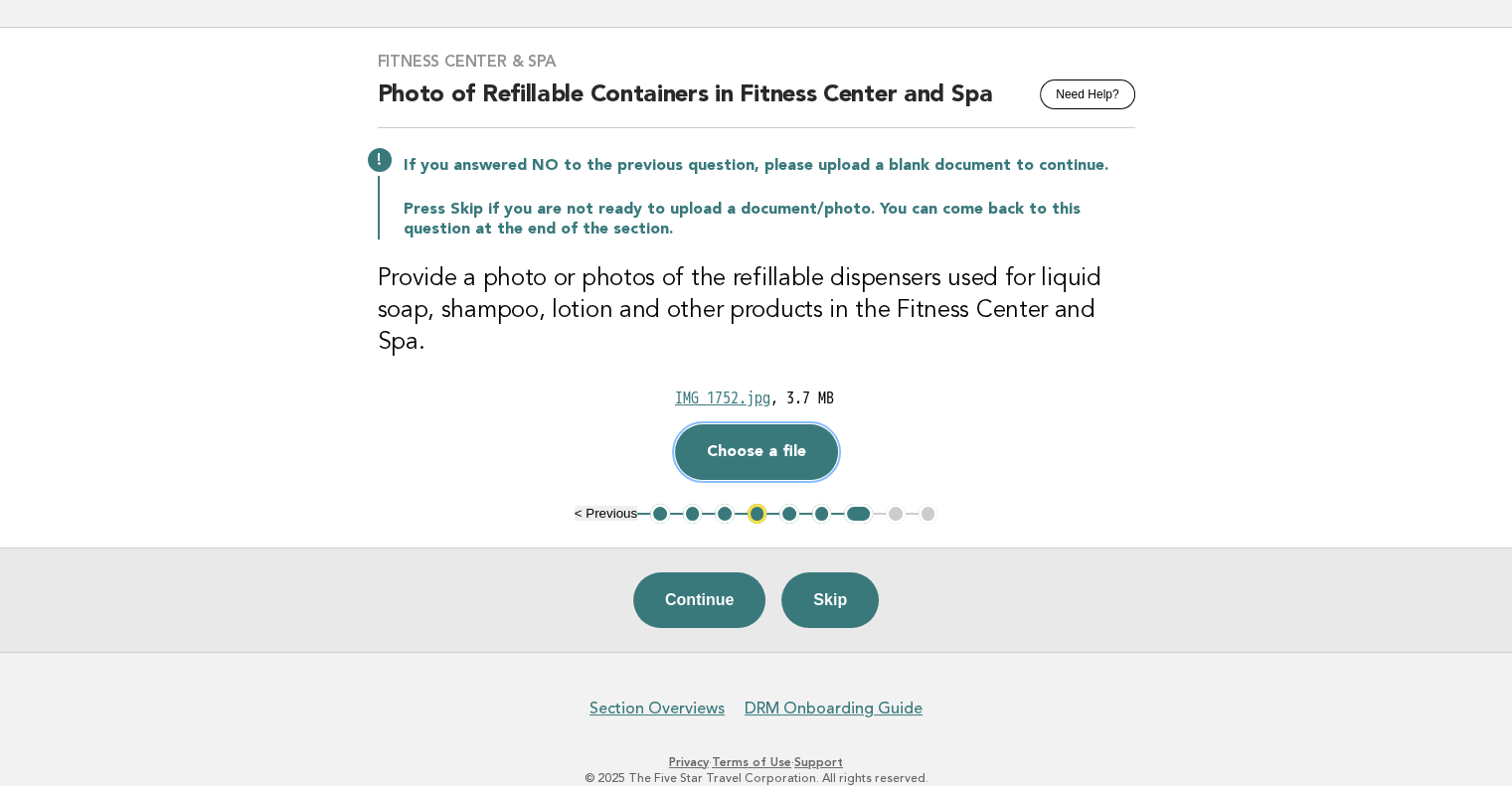 scroll, scrollTop: 124, scrollLeft: 0, axis: vertical 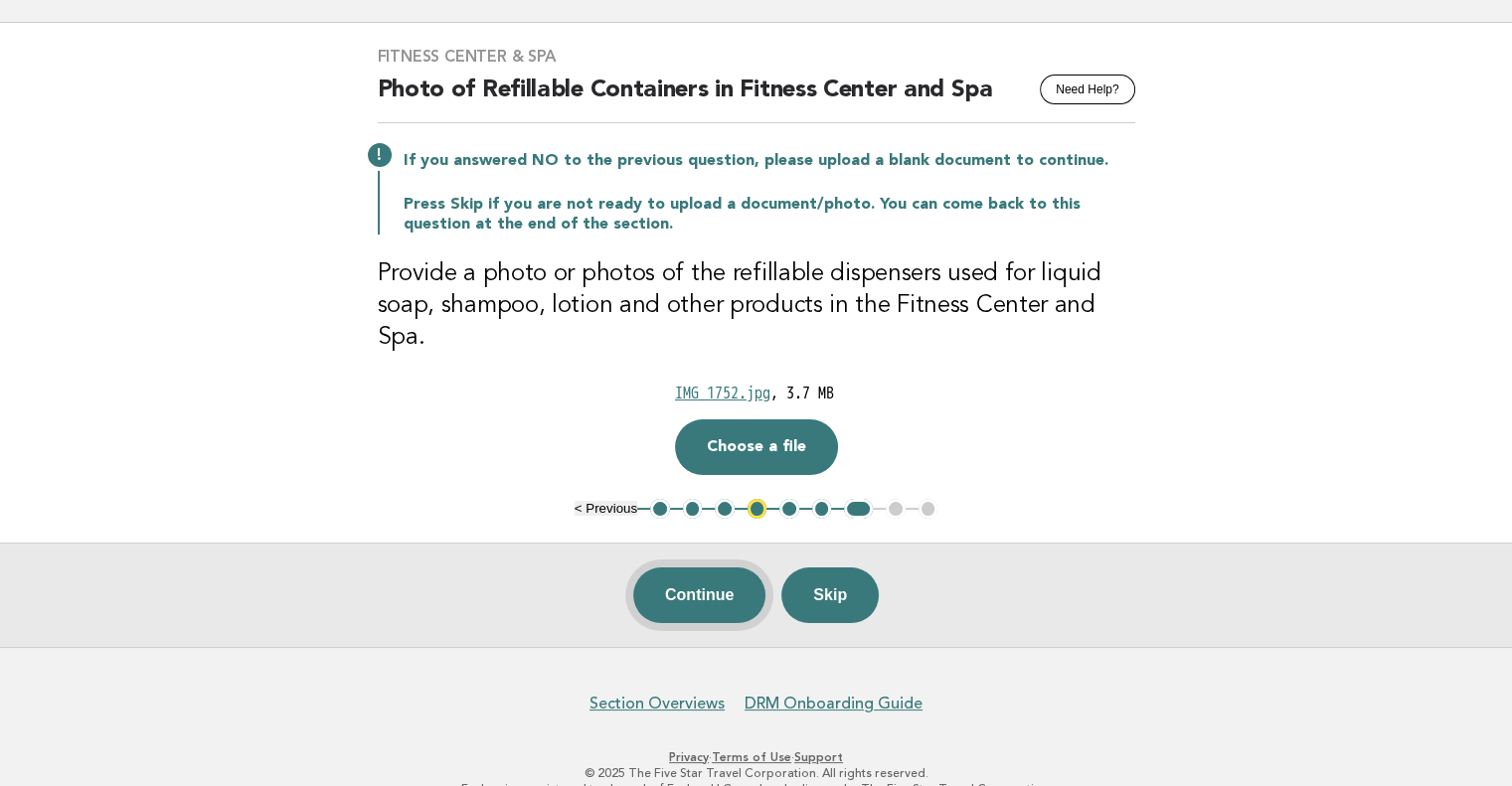 click on "Continue" at bounding box center [699, 595] 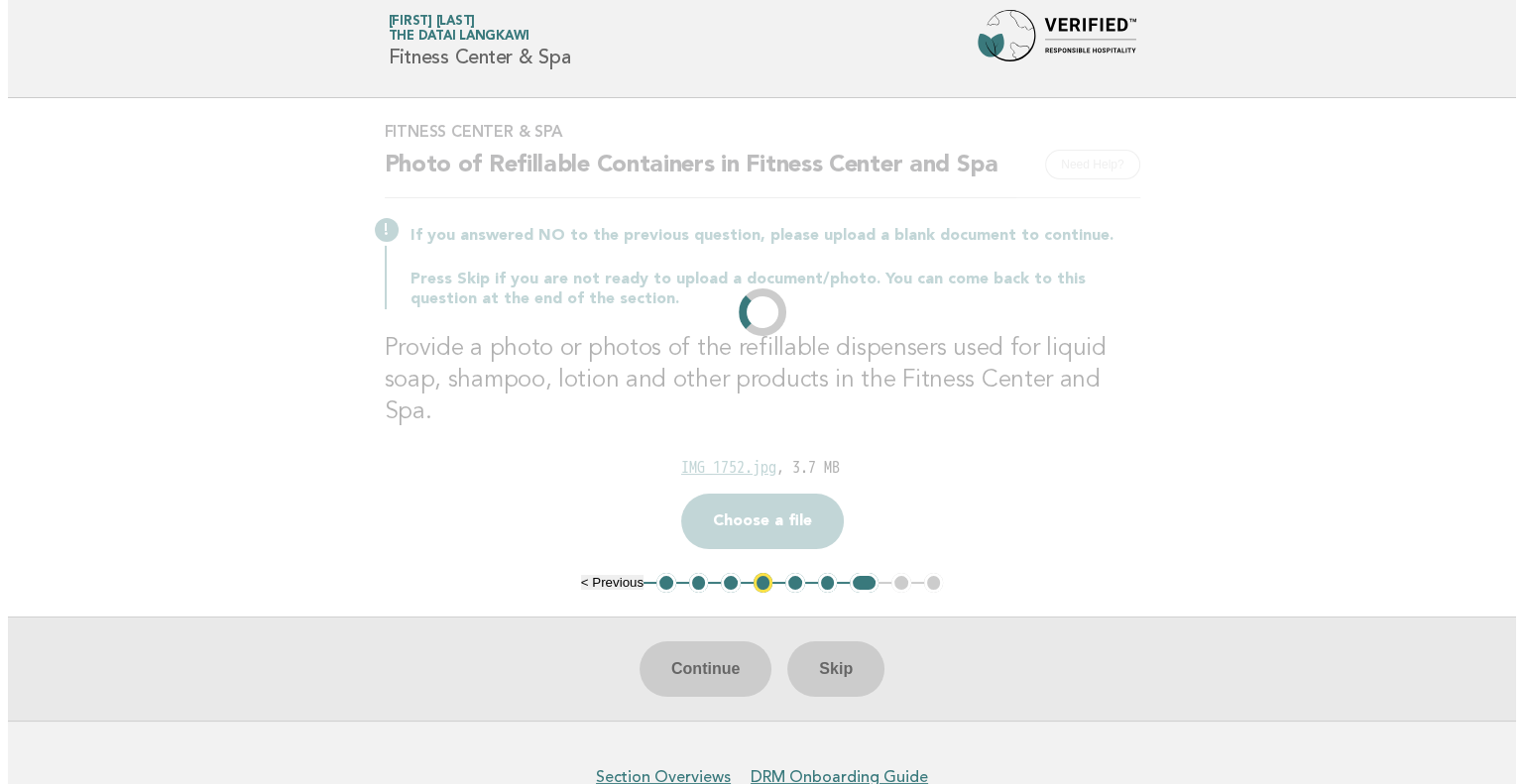 scroll, scrollTop: 0, scrollLeft: 0, axis: both 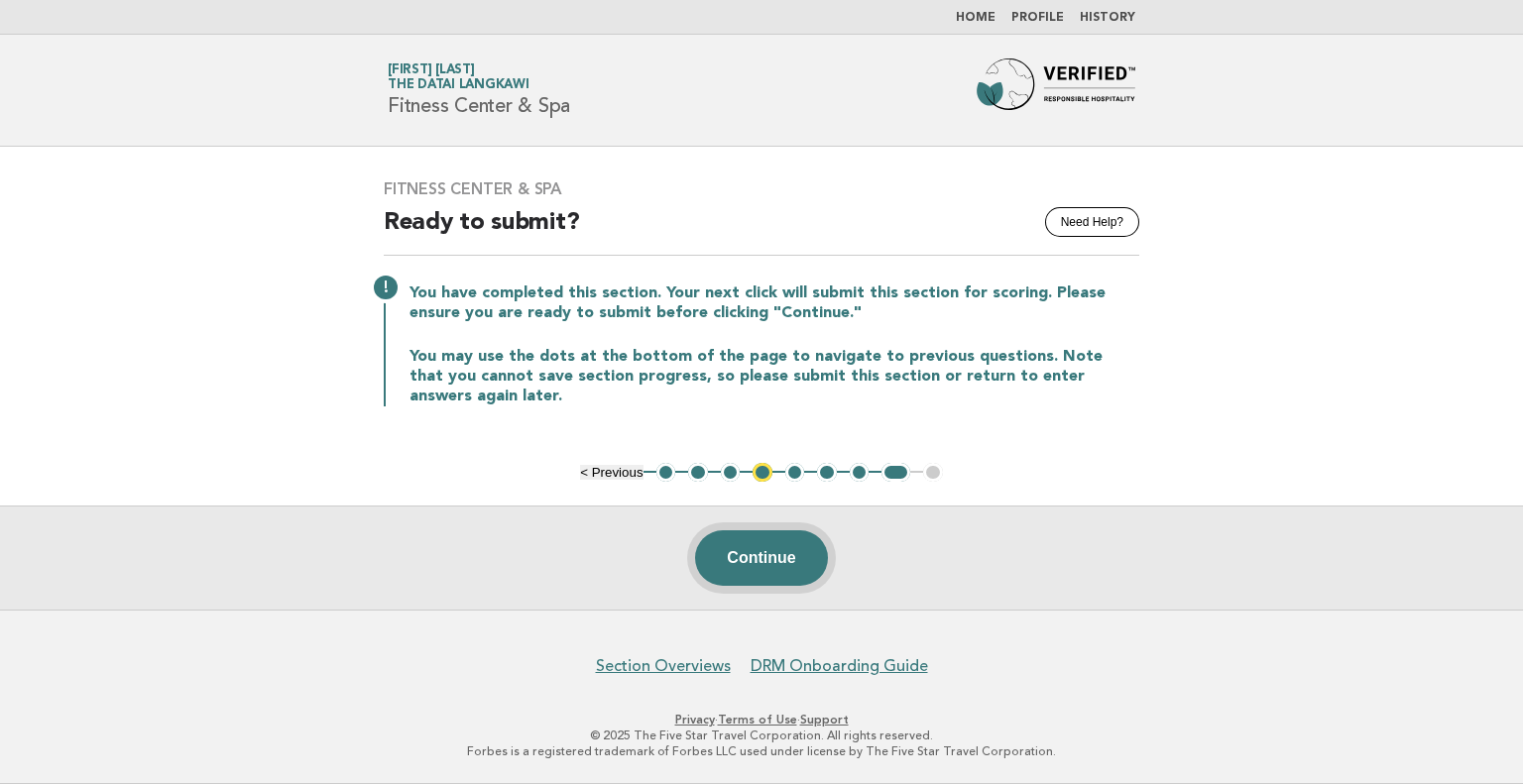 click on "Continue" at bounding box center [761, 558] 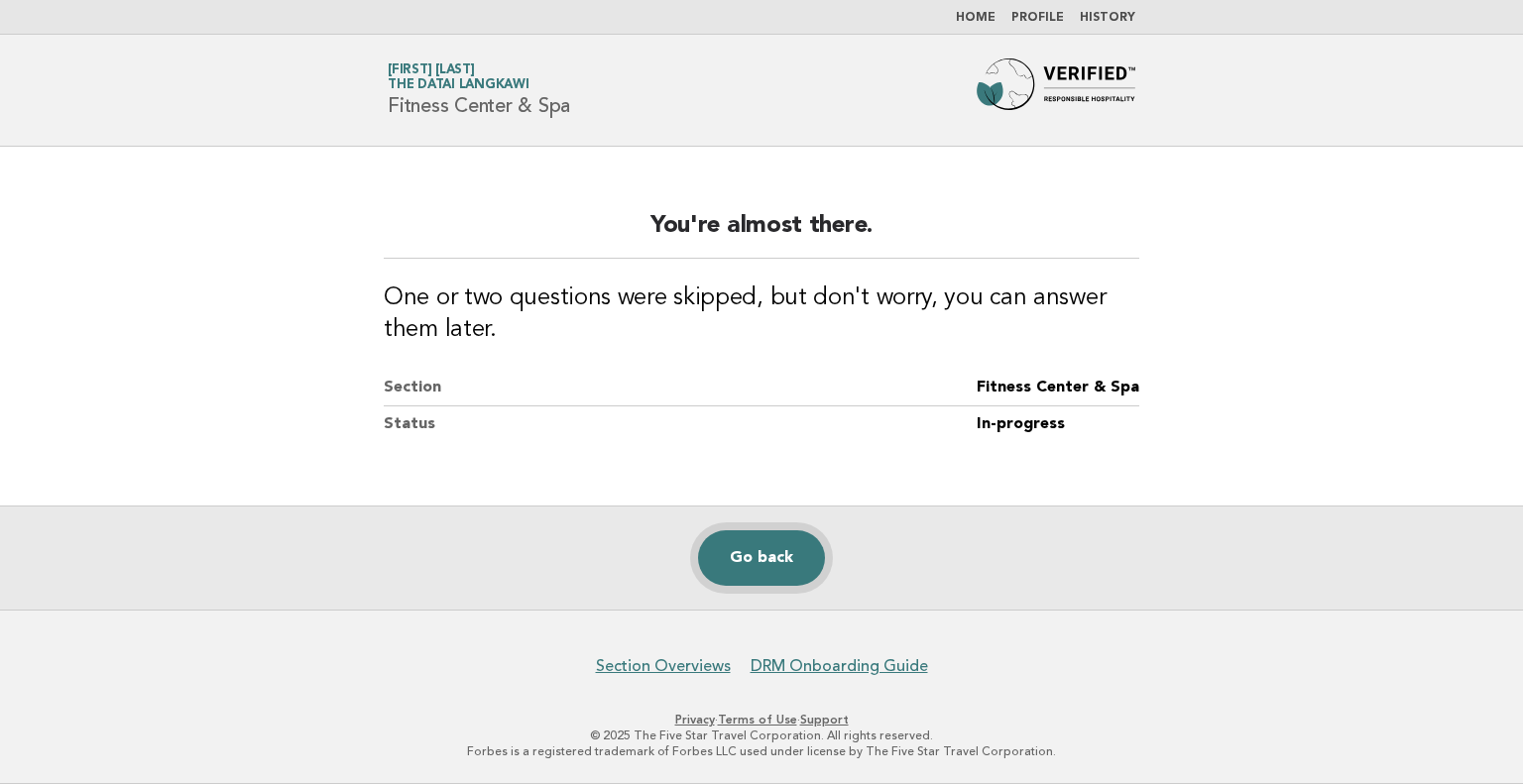 click on "Go back" at bounding box center (762, 558) 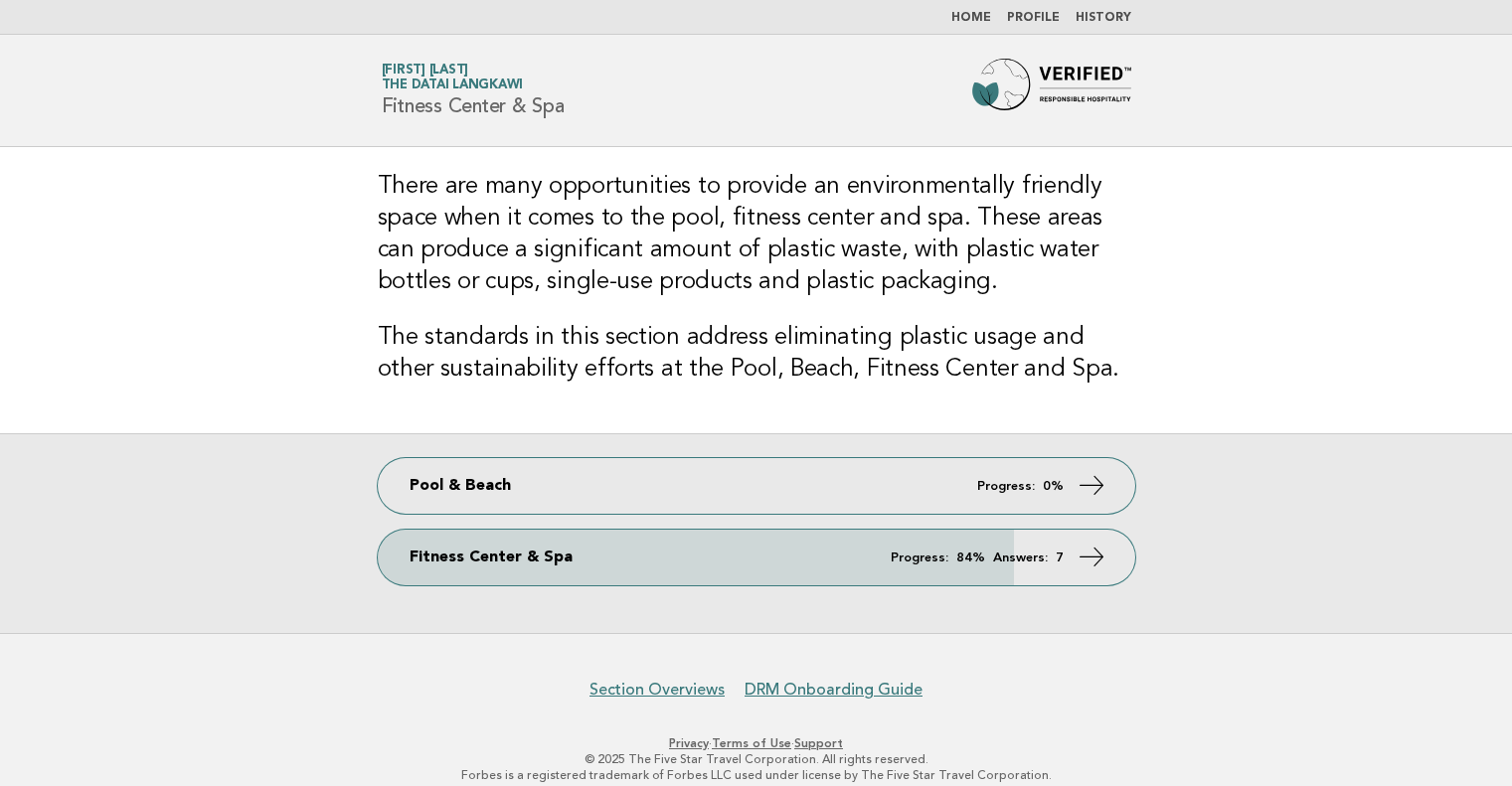 scroll, scrollTop: 0, scrollLeft: 0, axis: both 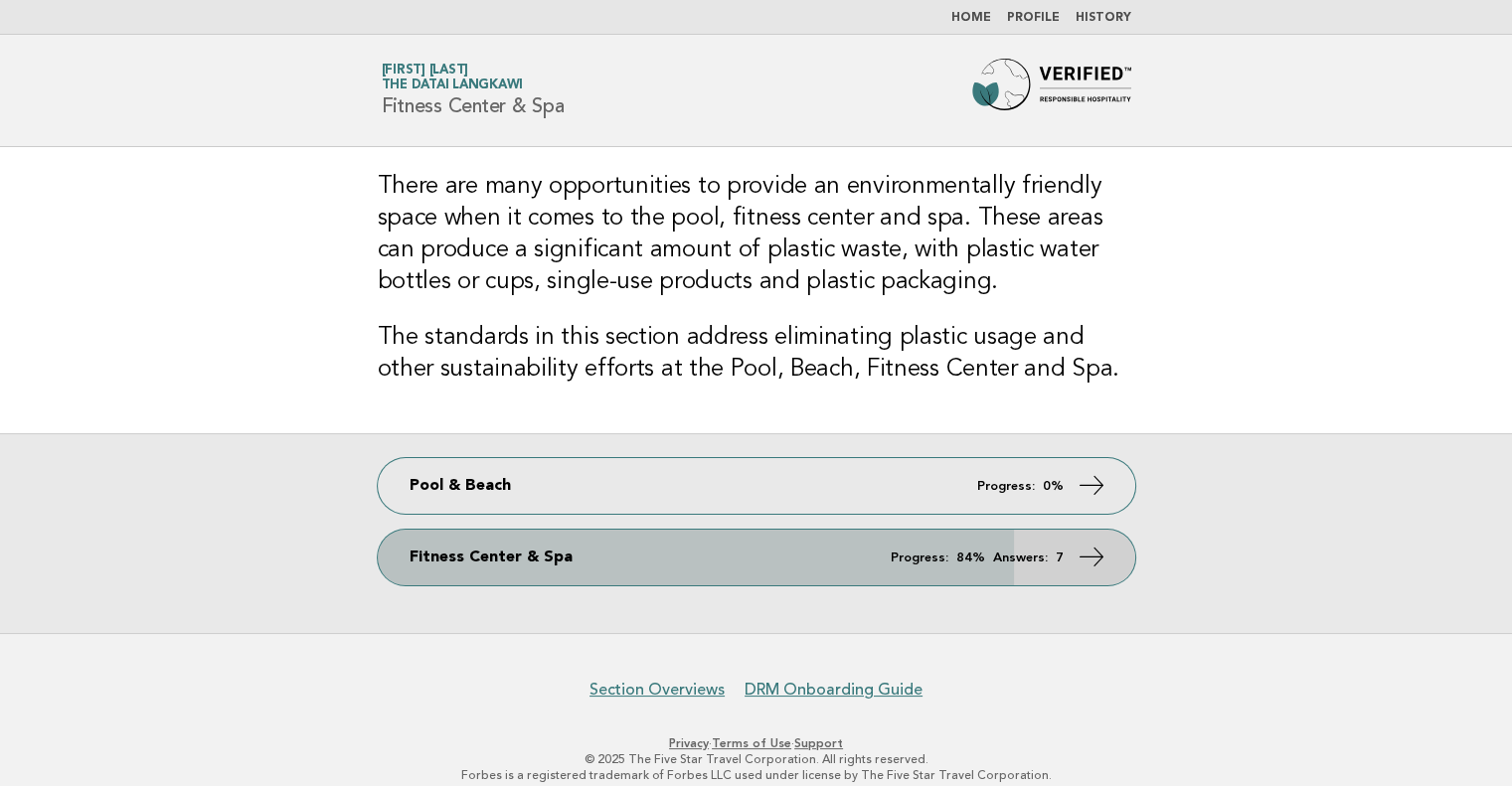 click on "Progress:
84%
Answers:
7" at bounding box center [977, 557] 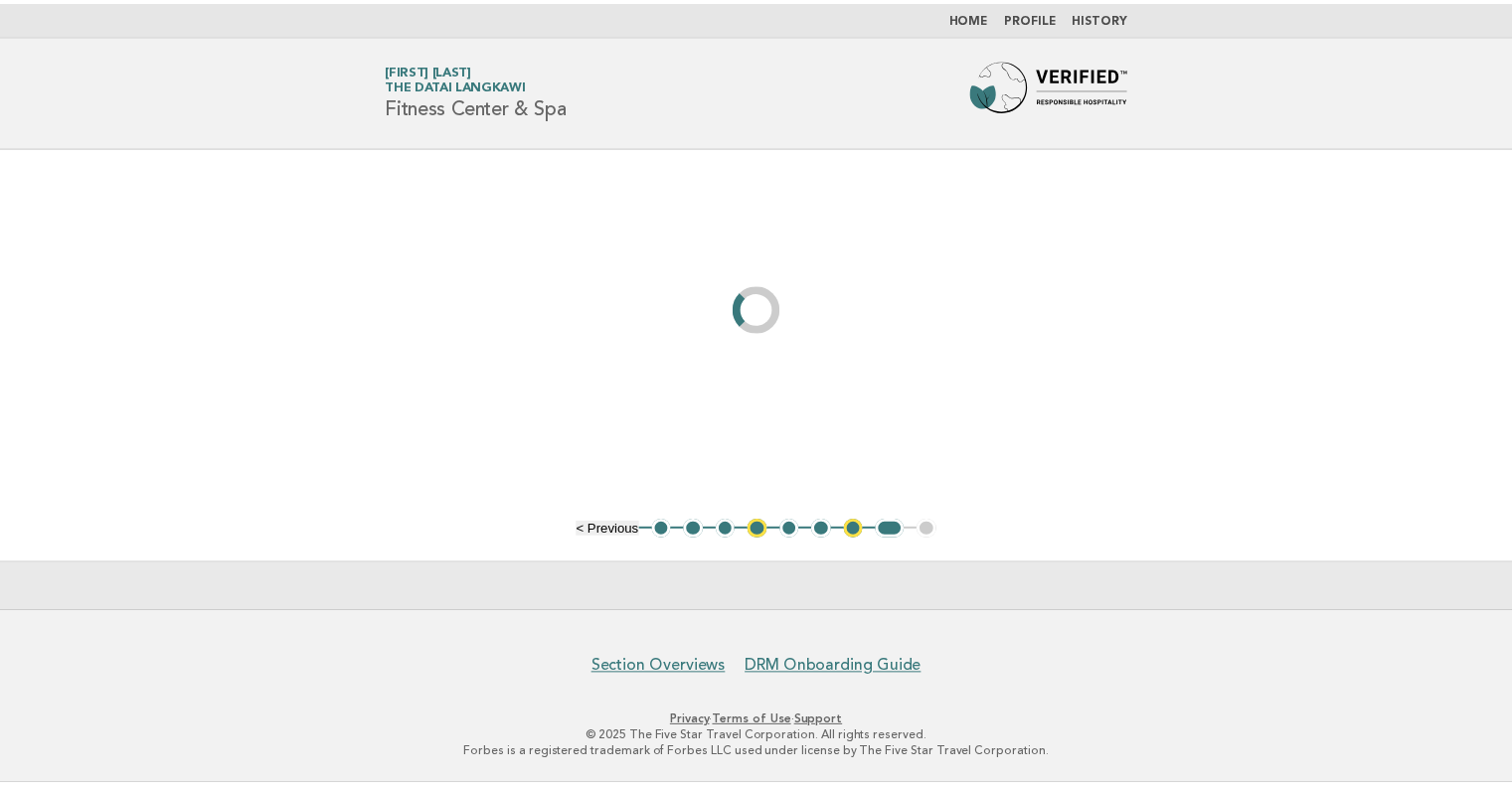 scroll, scrollTop: 0, scrollLeft: 0, axis: both 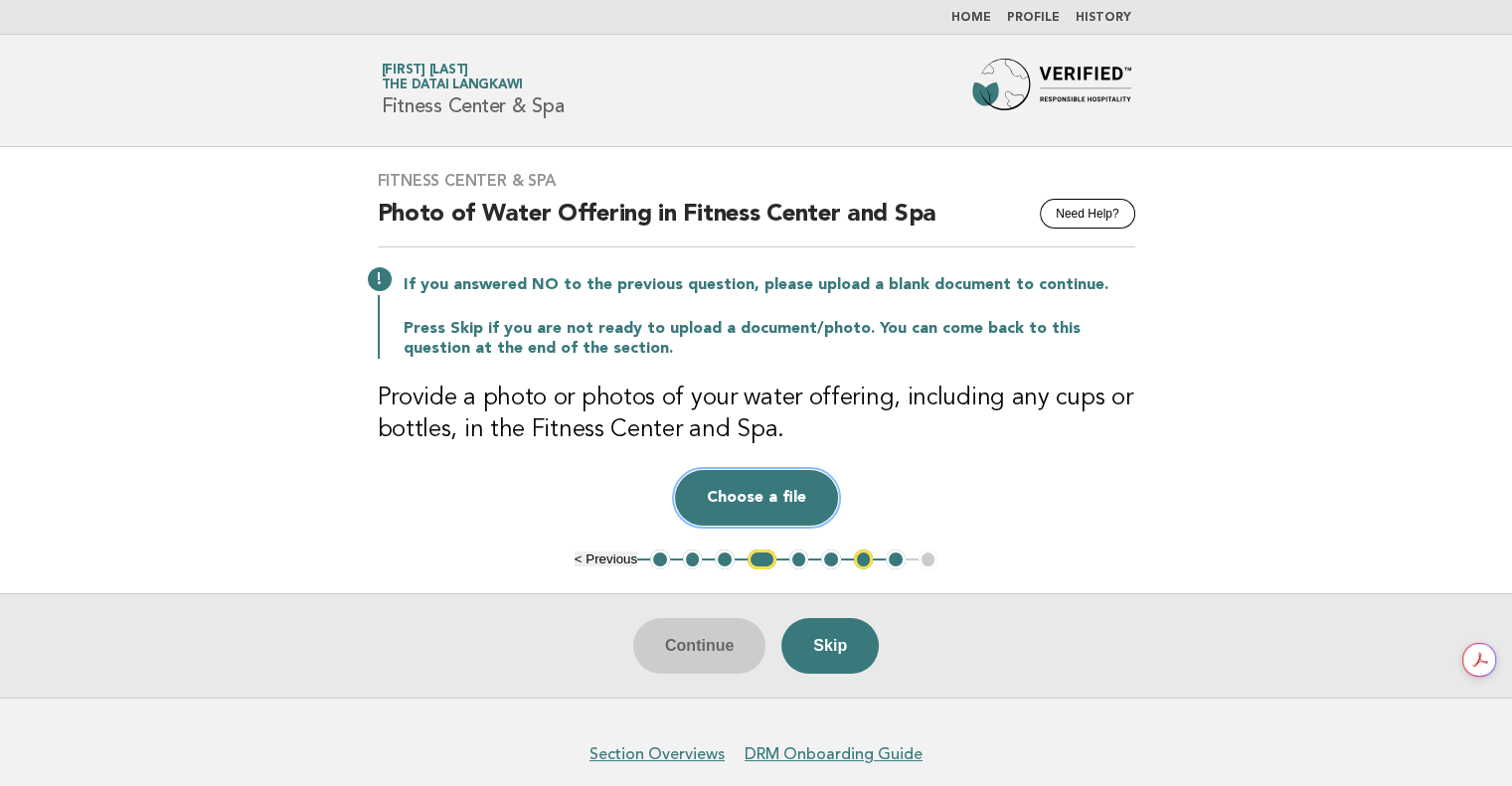click on "Choose a file" at bounding box center (756, 498) 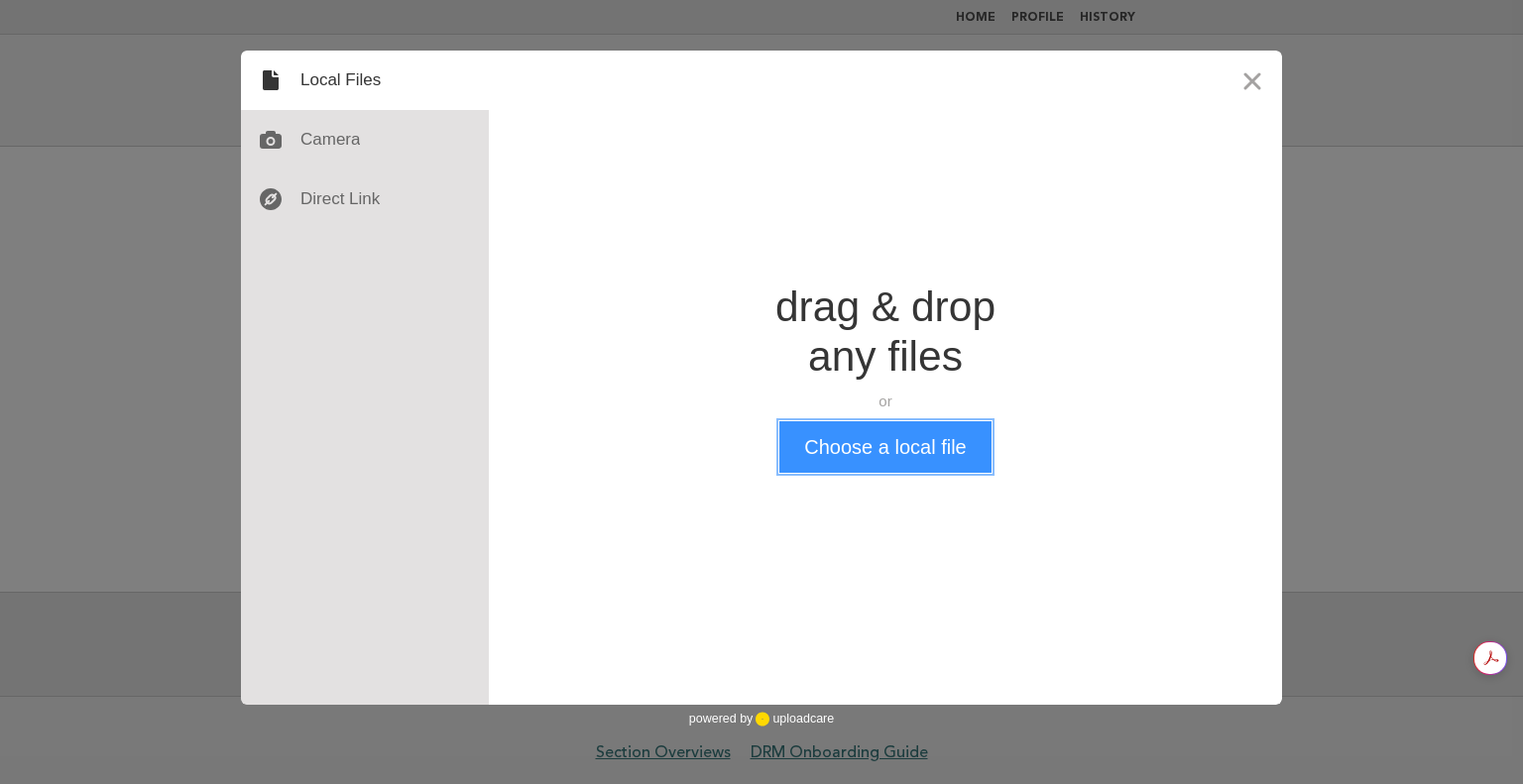 click on "Choose a local file" at bounding box center [884, 447] 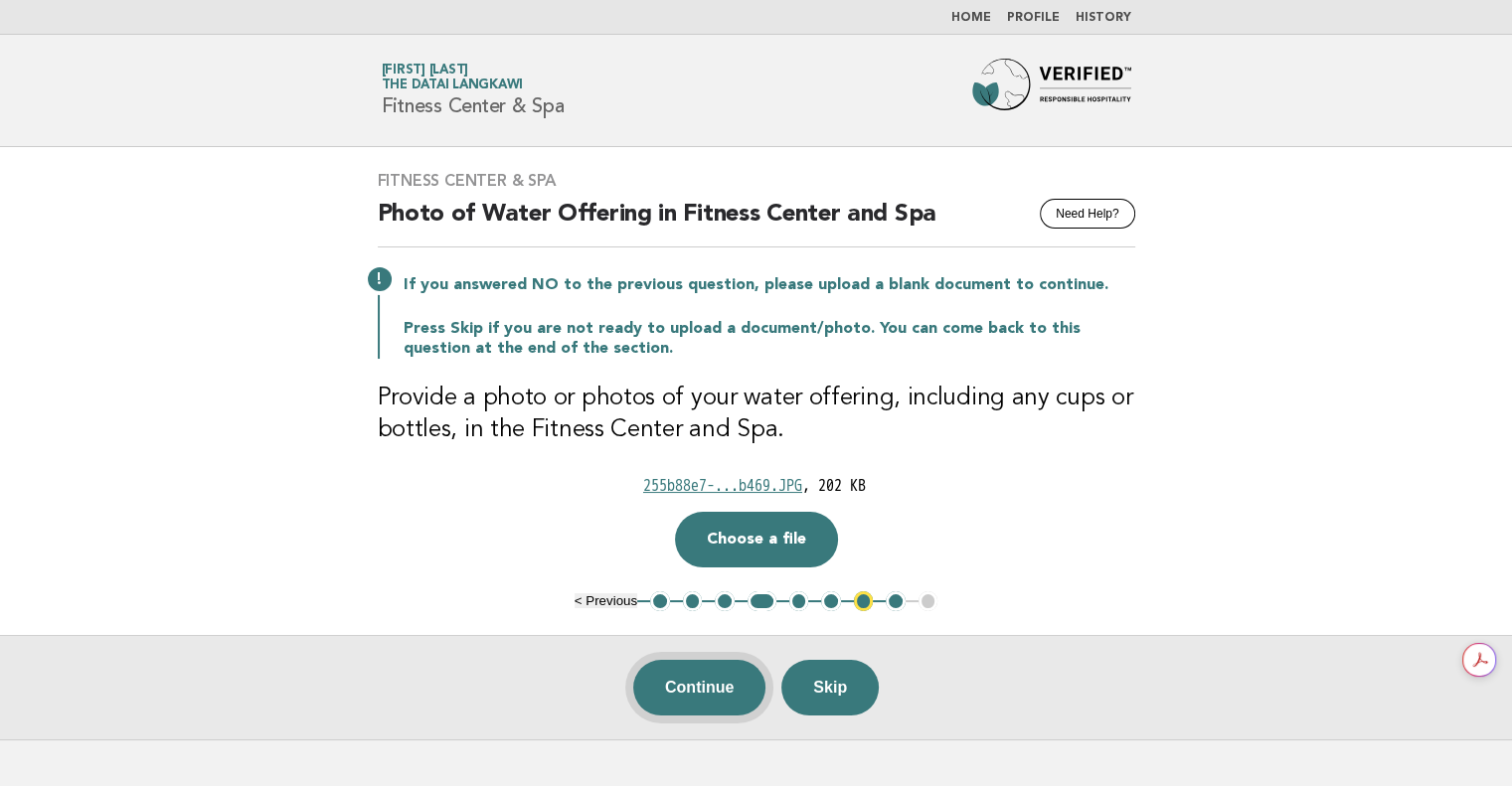 click on "Continue" at bounding box center (699, 688) 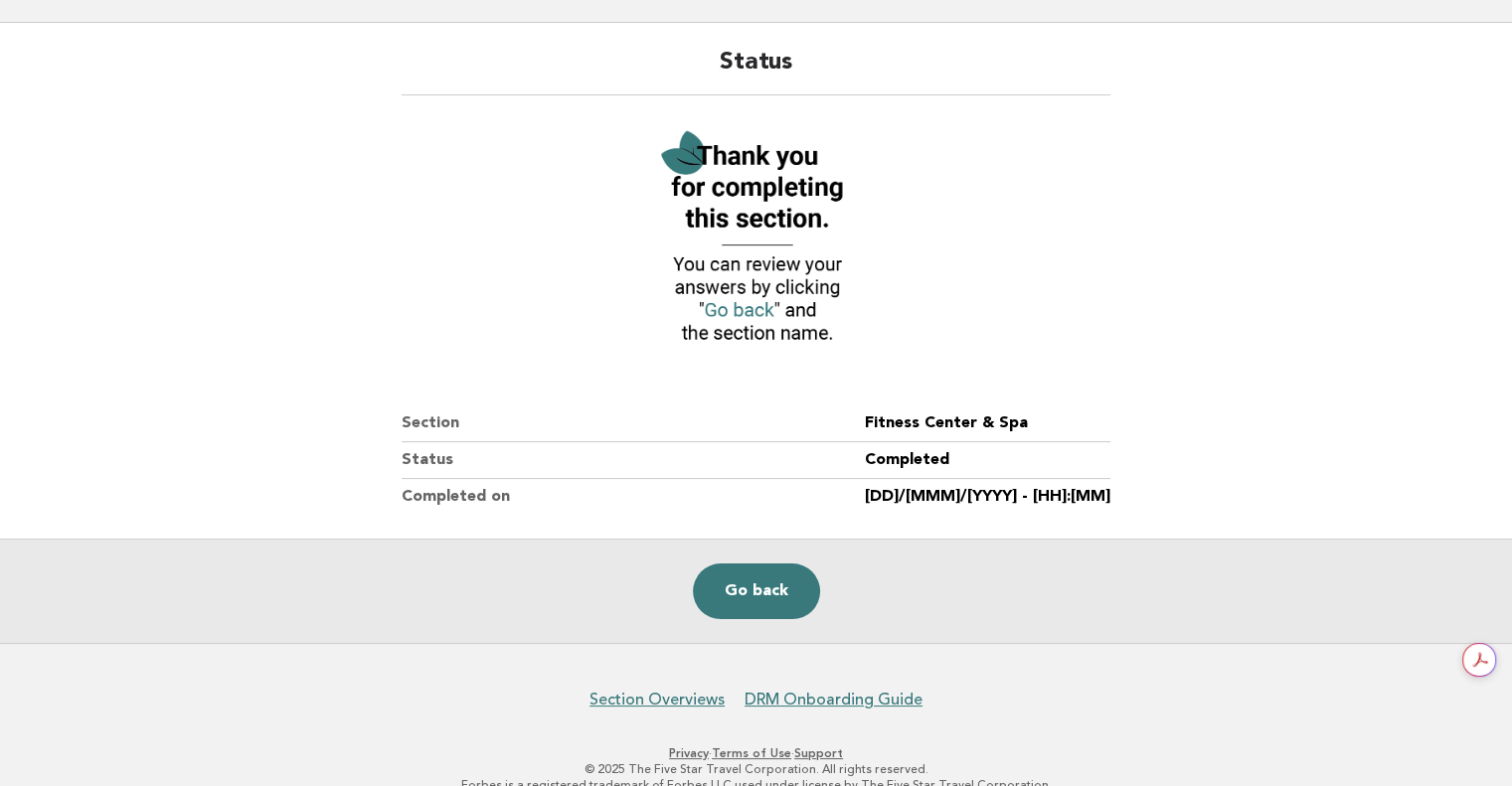 scroll, scrollTop: 153, scrollLeft: 0, axis: vertical 